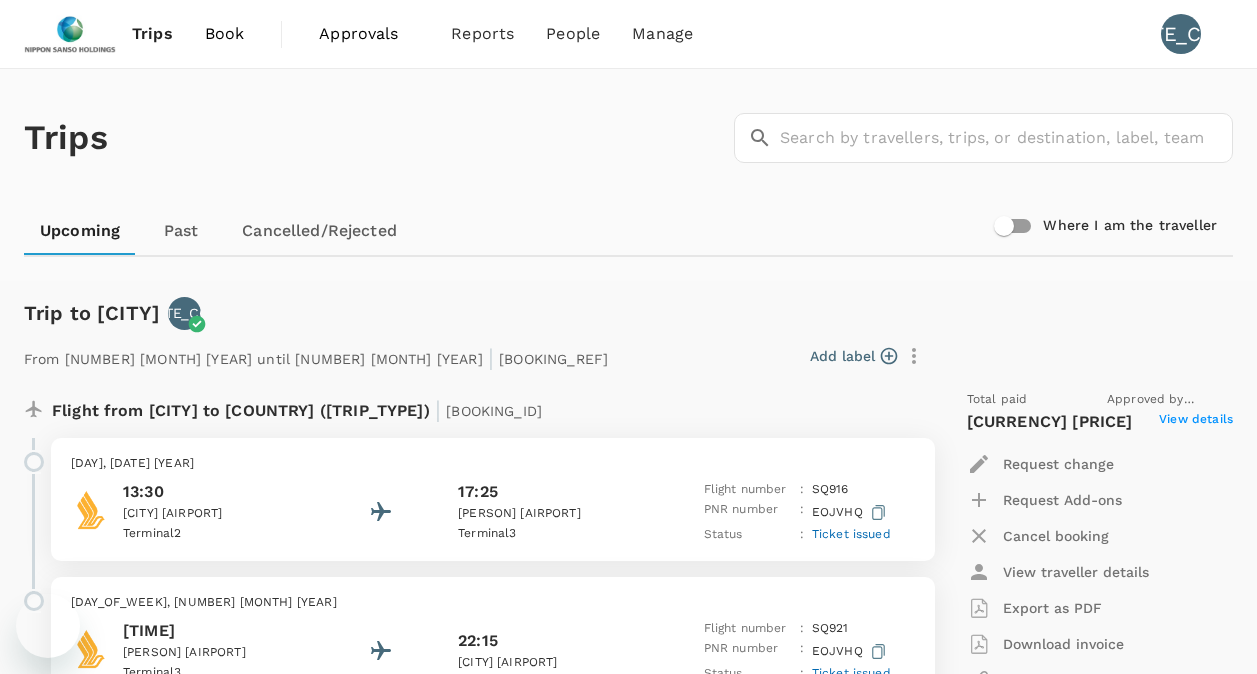 scroll, scrollTop: 200, scrollLeft: 0, axis: vertical 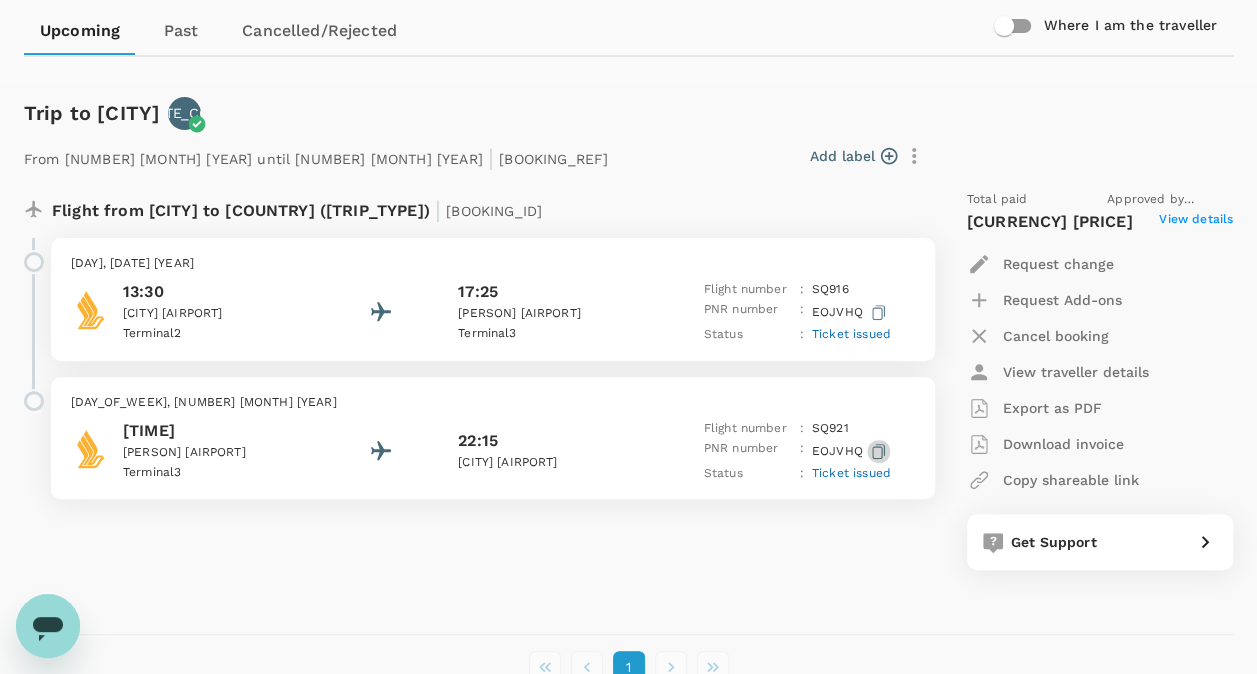 click 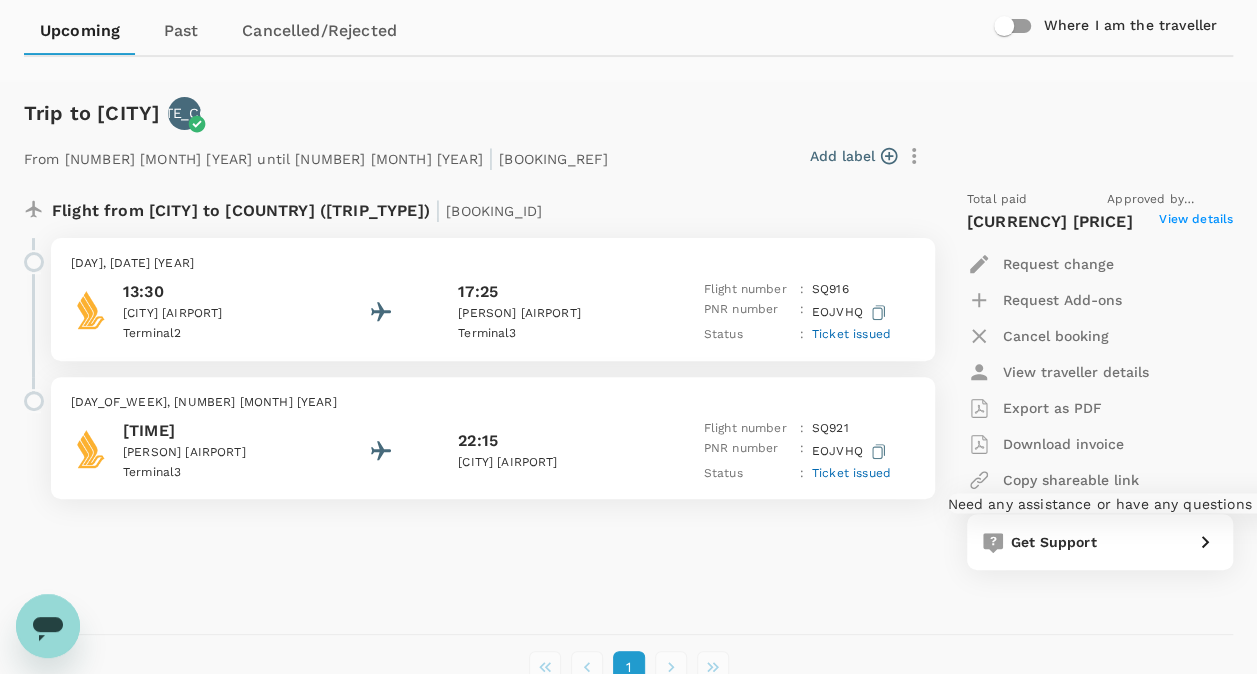 click on "Get Support" at bounding box center (1054, 542) 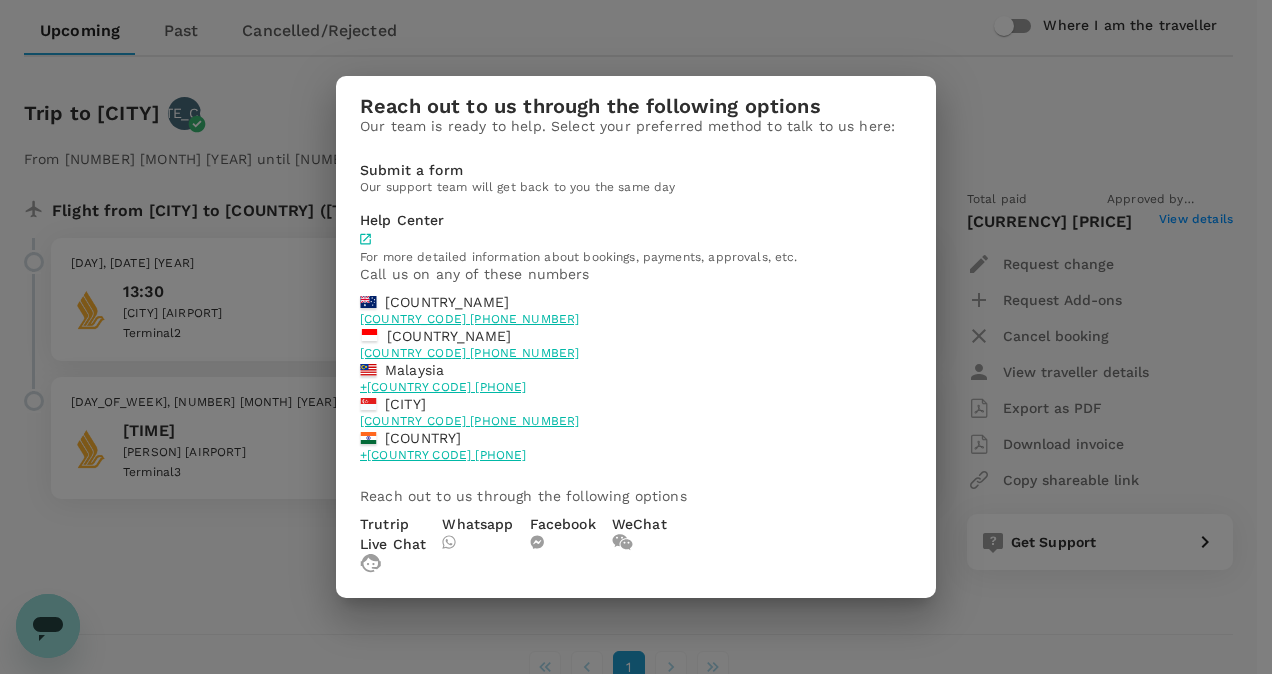 click on "Trutrip  Live Chat" at bounding box center [393, 534] 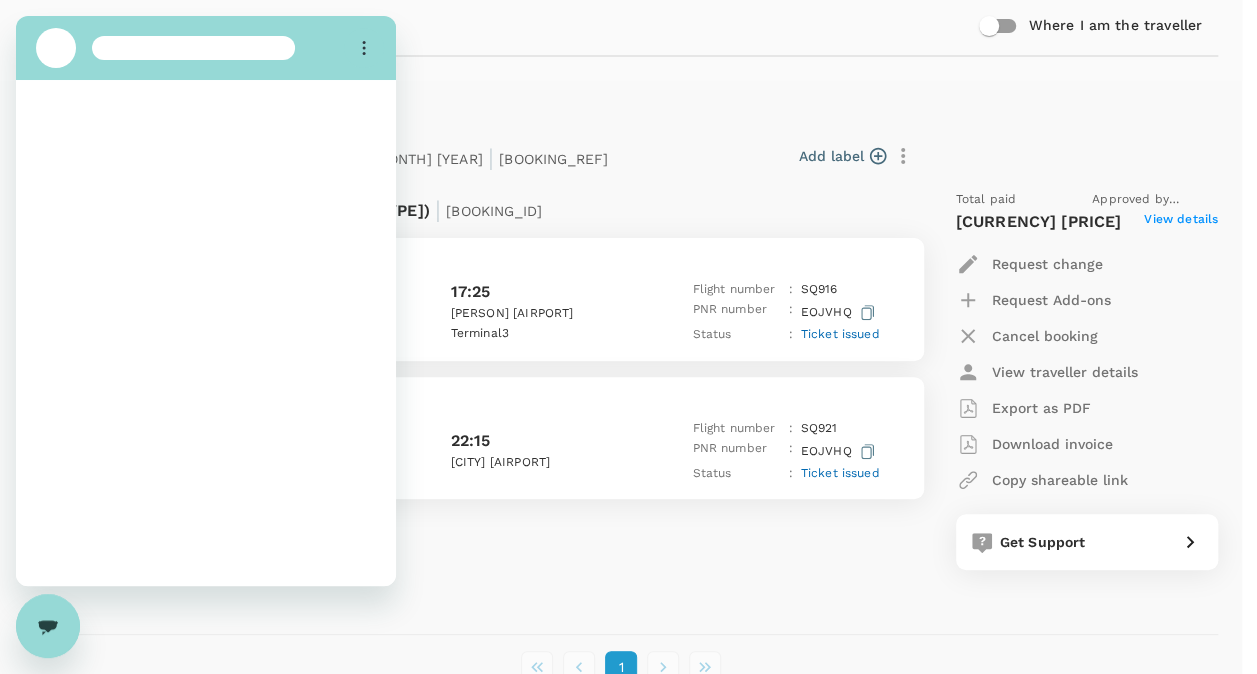 scroll, scrollTop: 0, scrollLeft: 0, axis: both 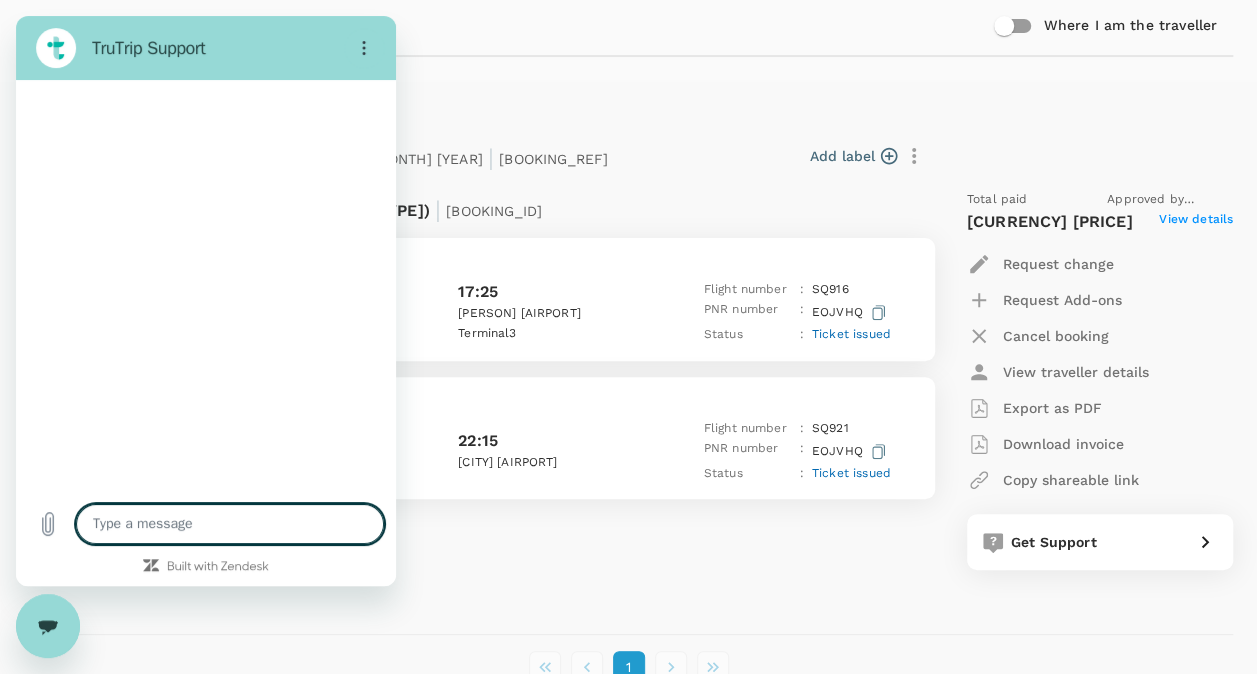 type on "x" 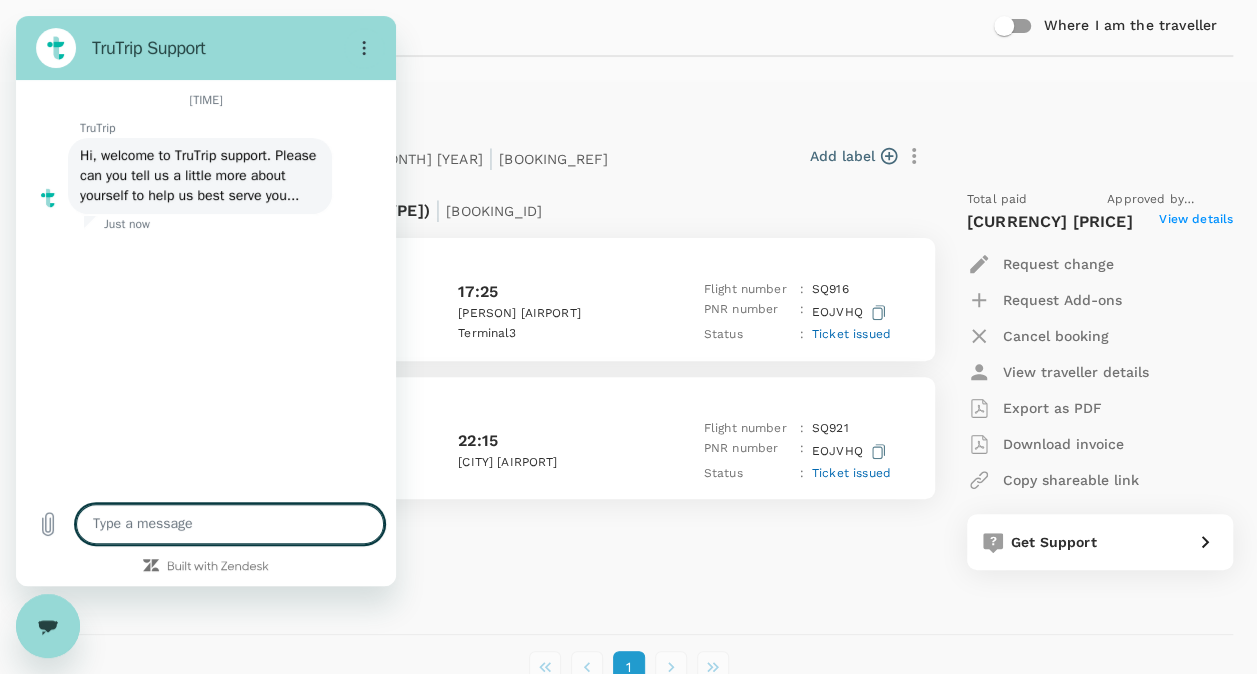 type on "H" 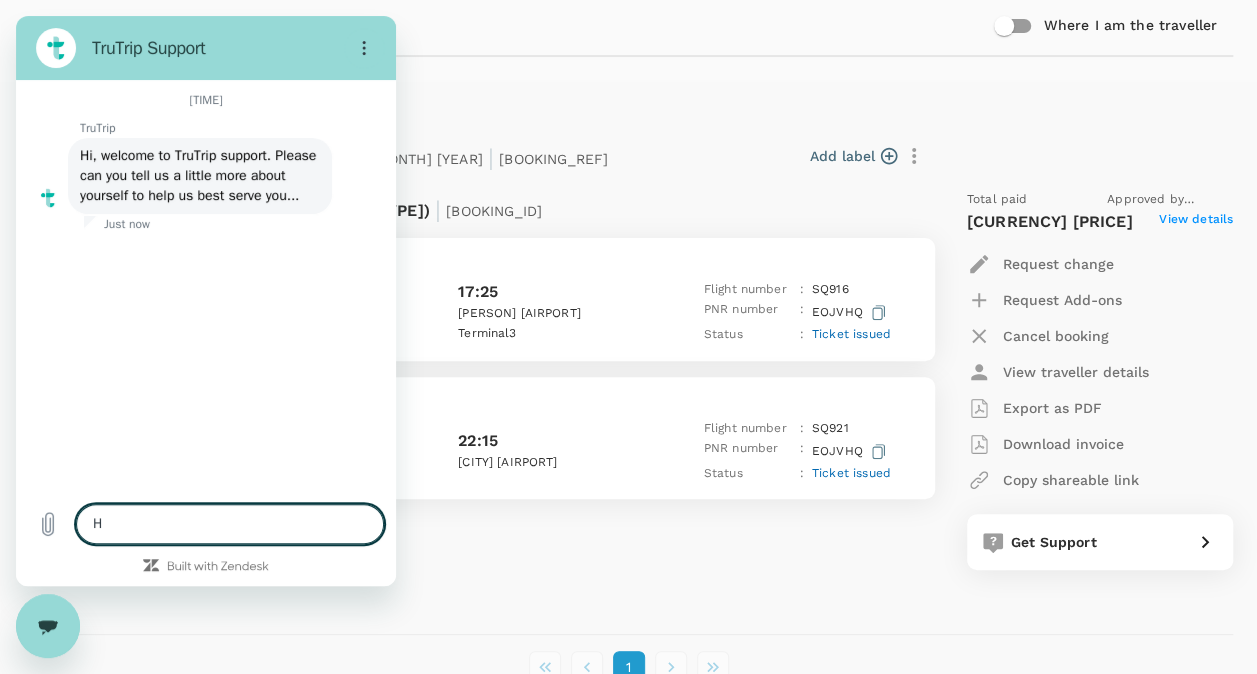 type on "Hi" 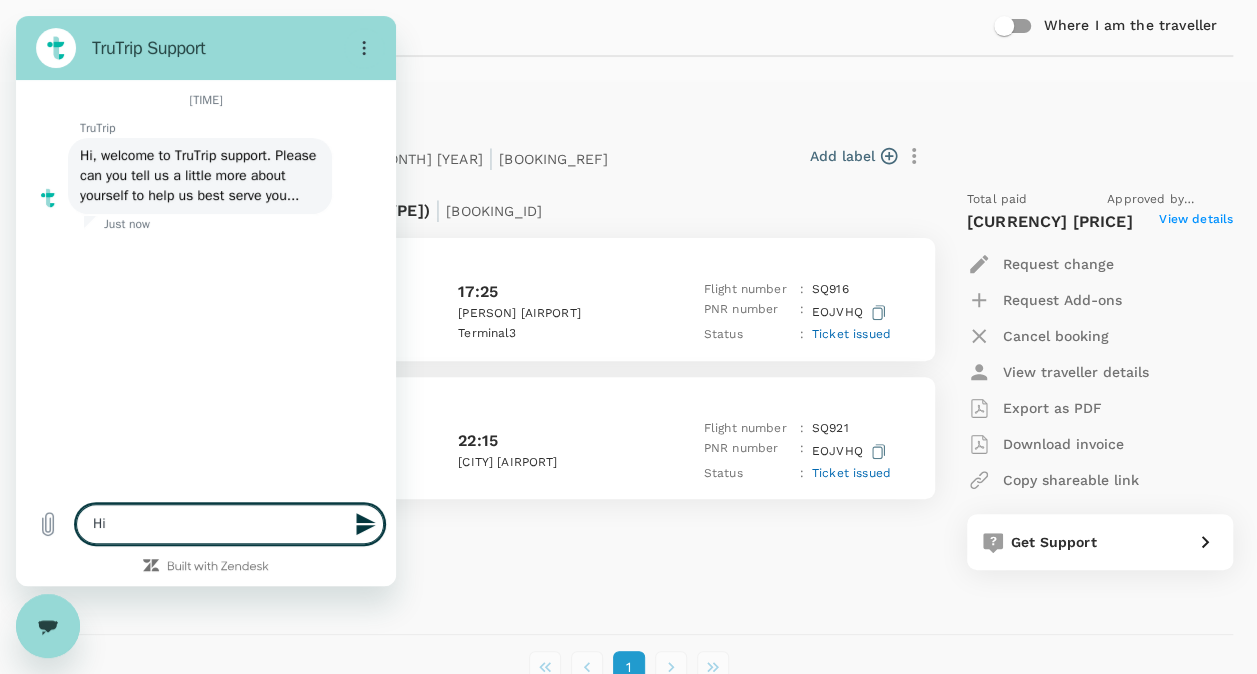type on "Hi" 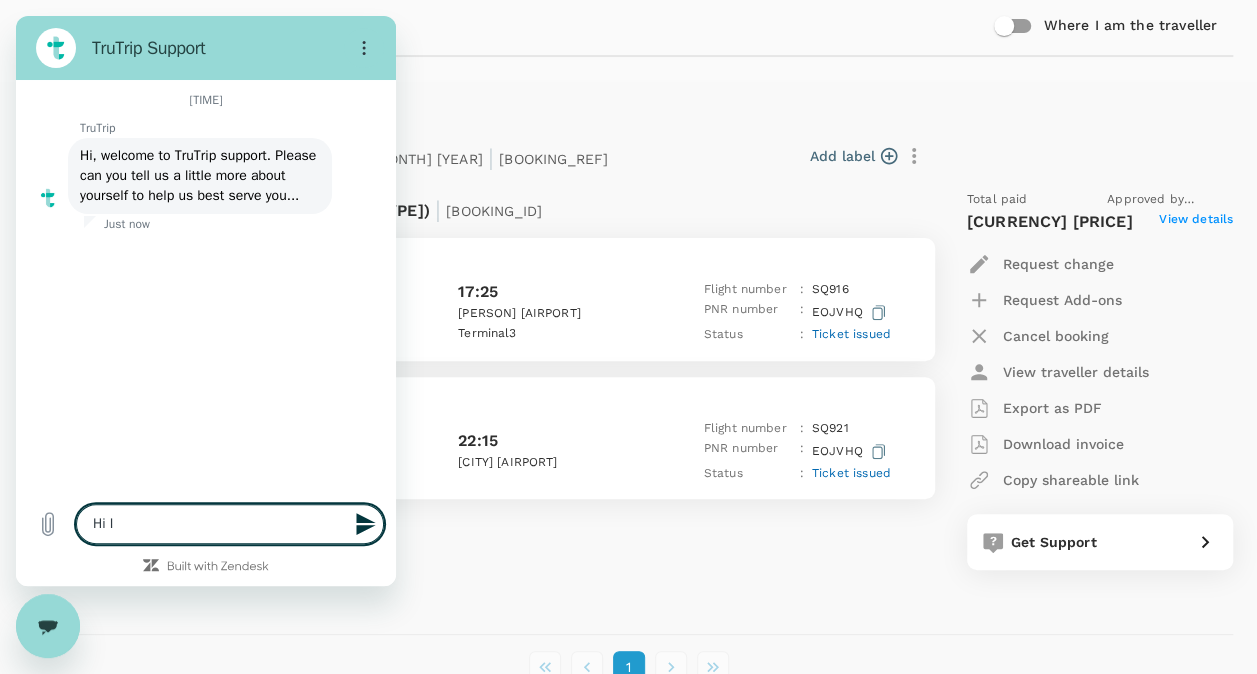 type on "Hi I" 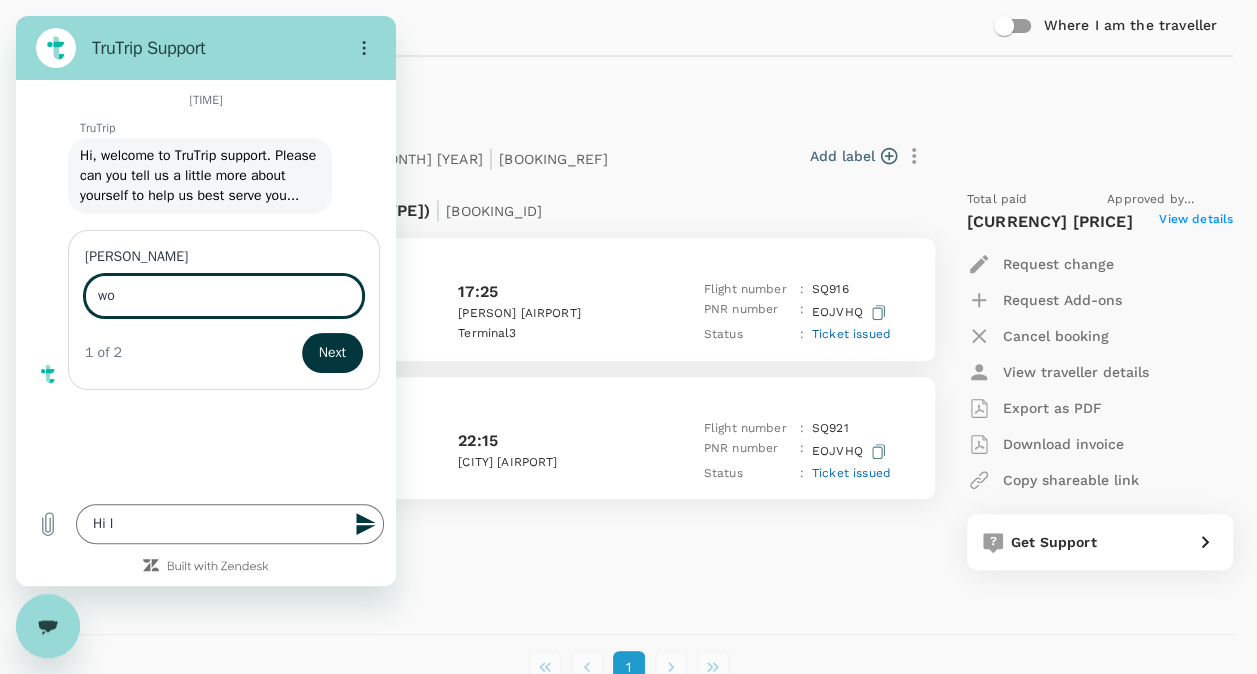 type on "w" 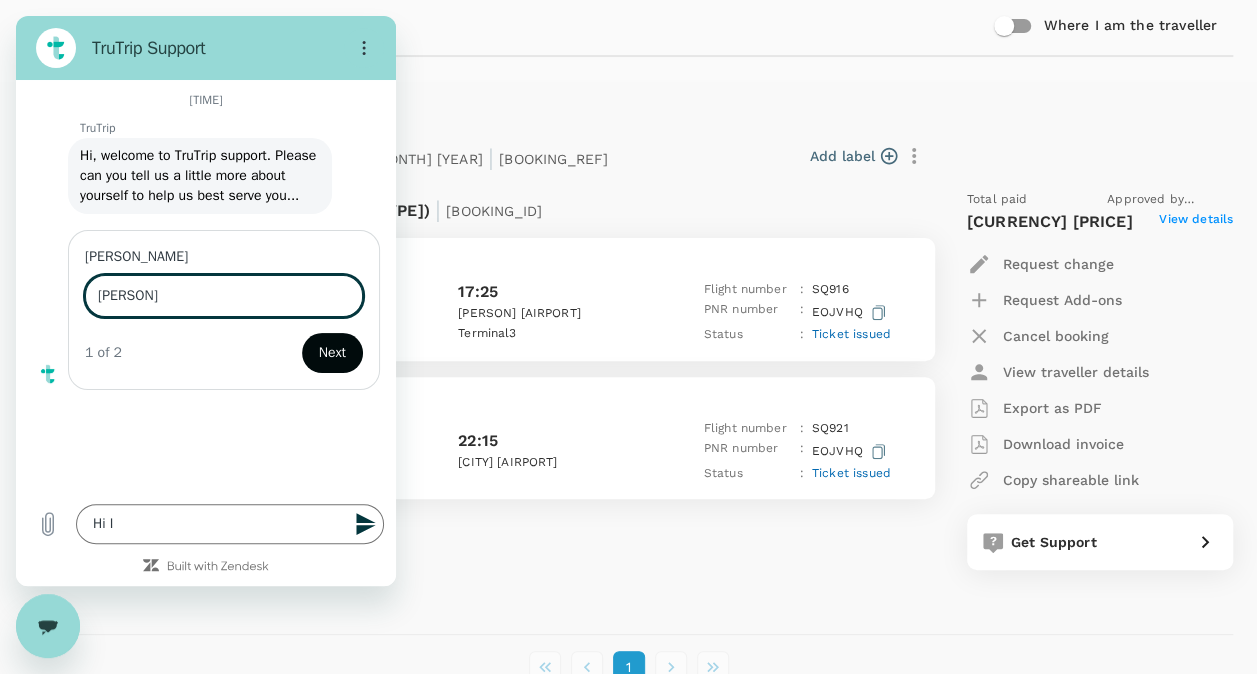 type on "[PERSON]" 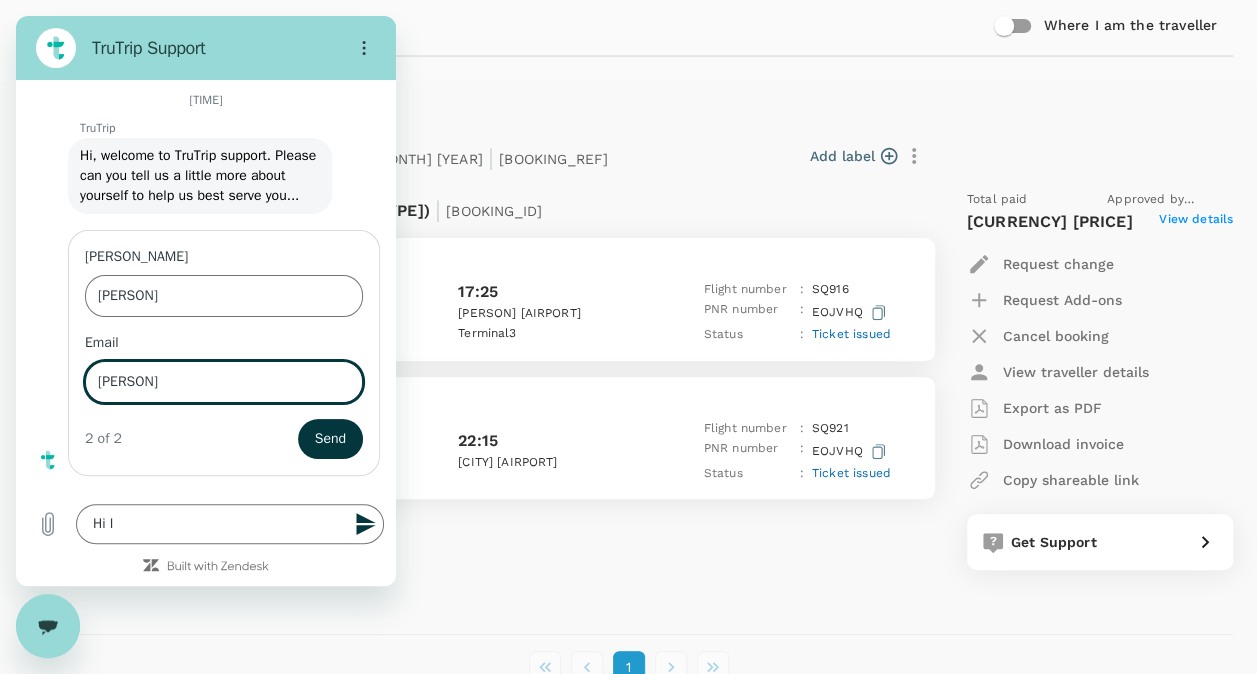 type on "[EMAIL]" 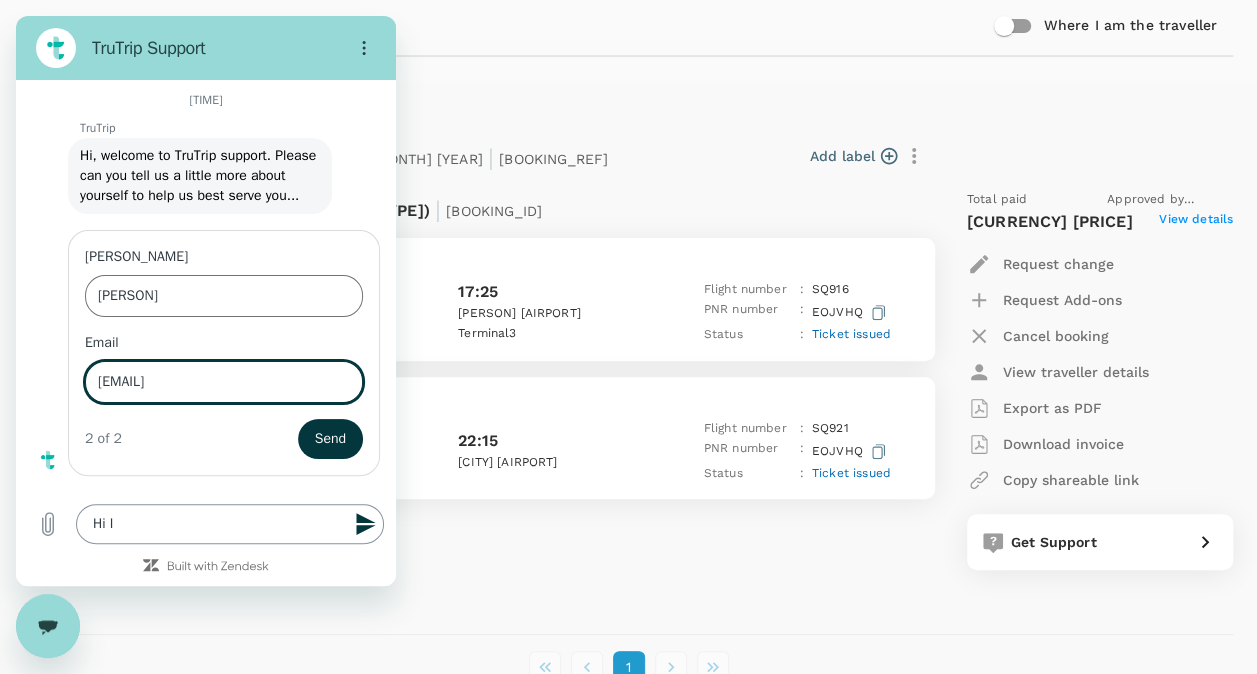 click on "Hi I" at bounding box center [230, 524] 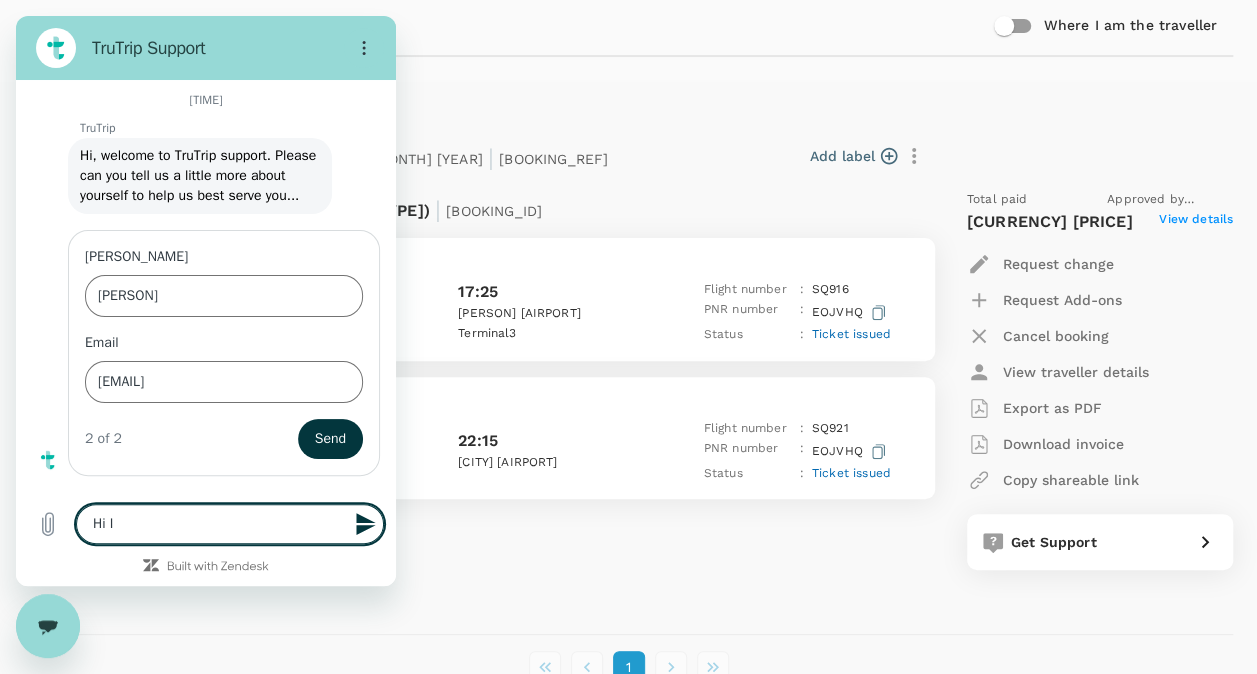 type on "Hi" 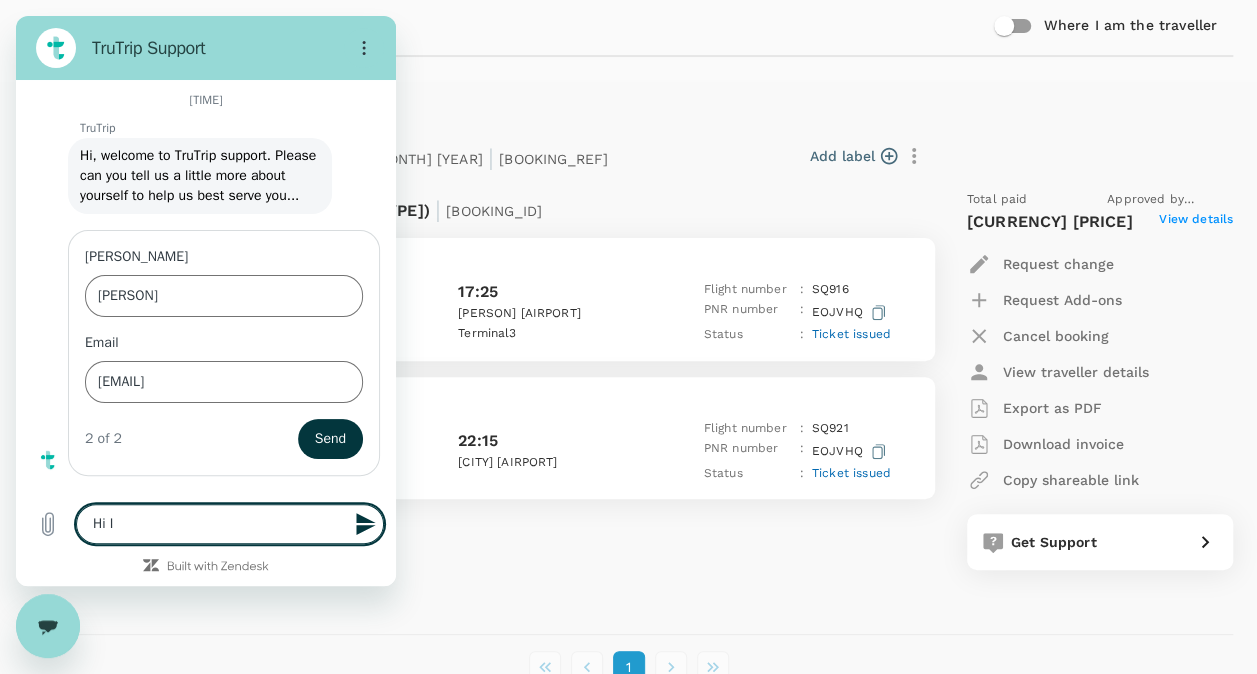 type on "x" 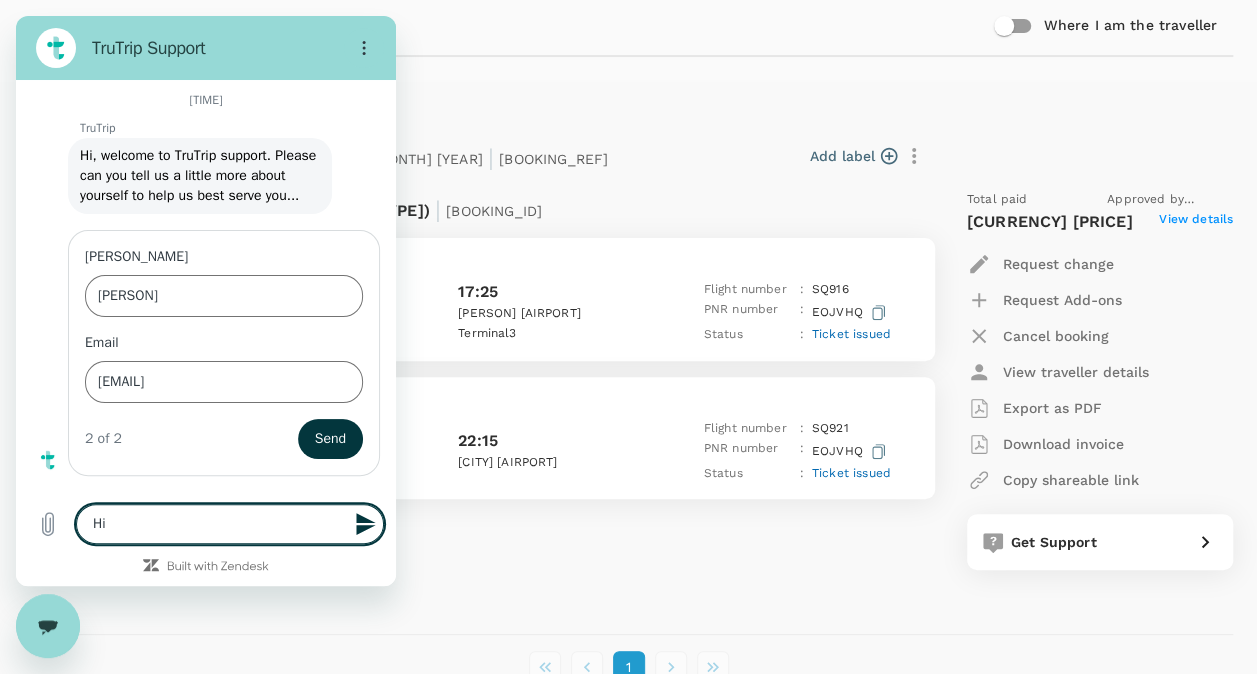 type on "Hi" 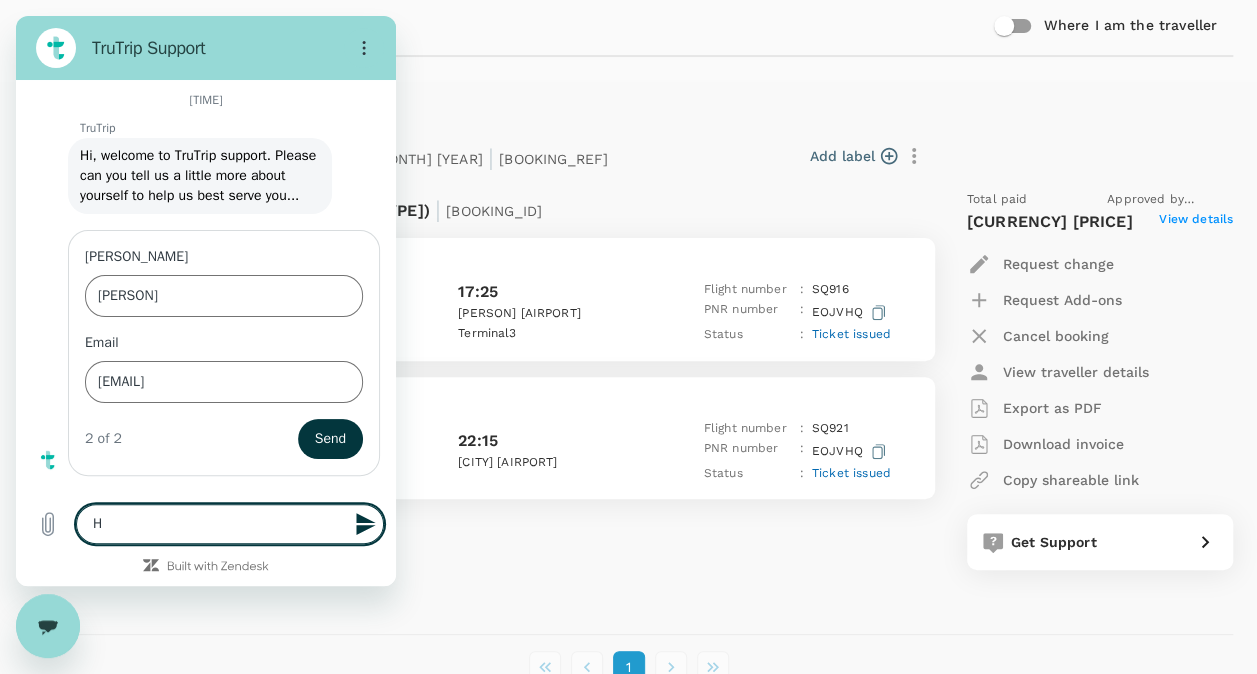 type 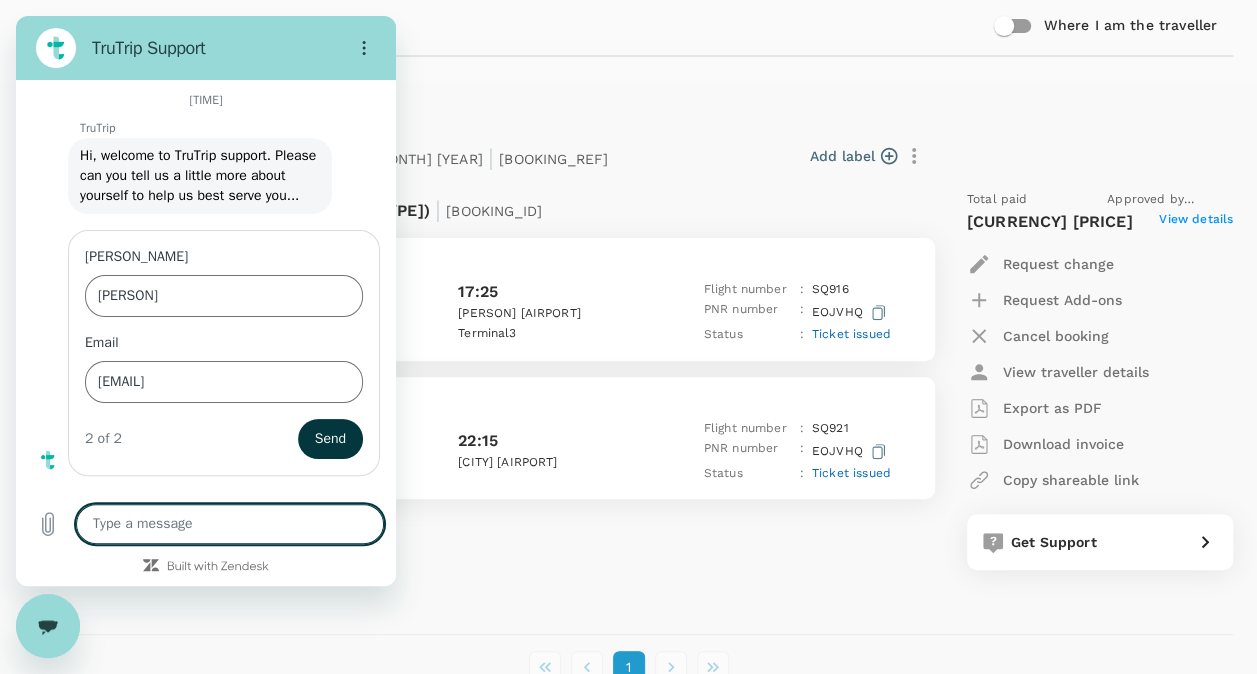type on "I" 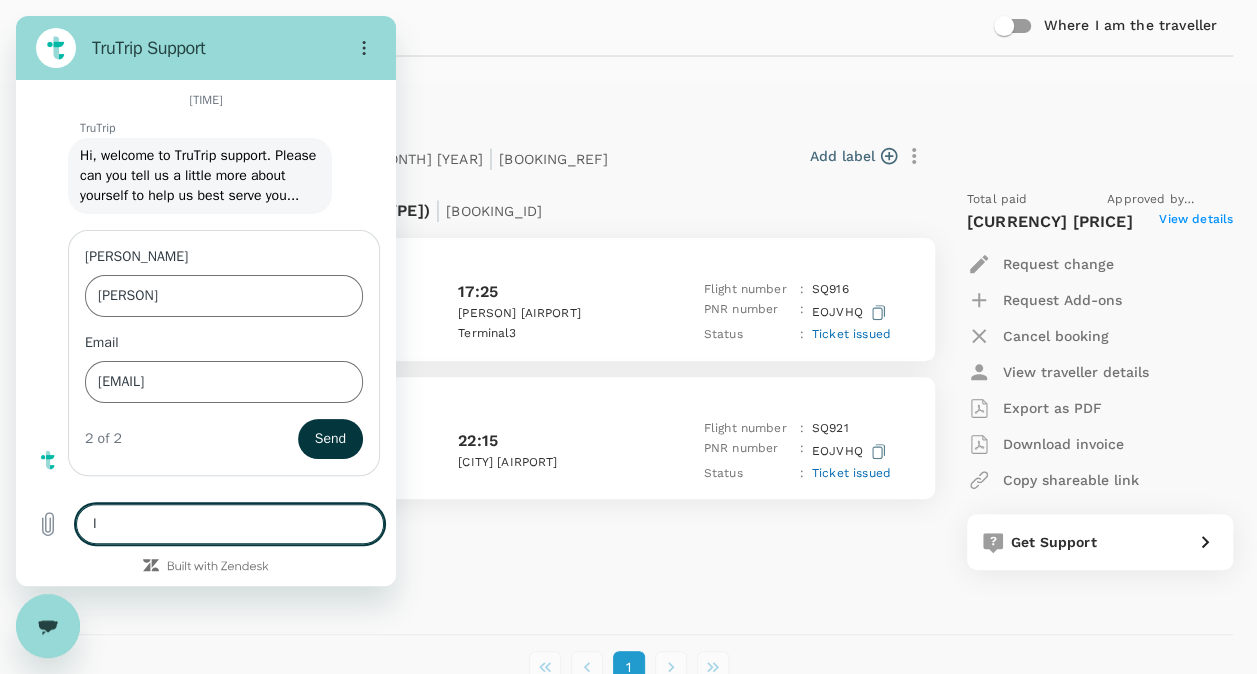 type on "x" 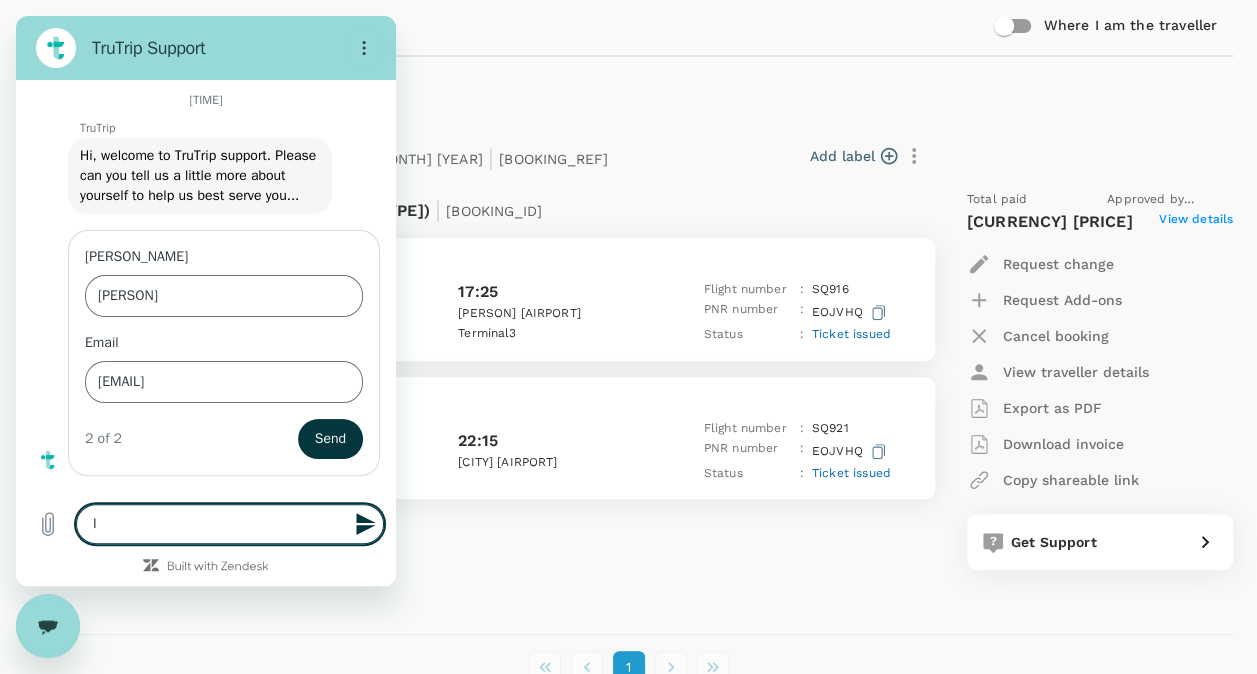 type on "I w" 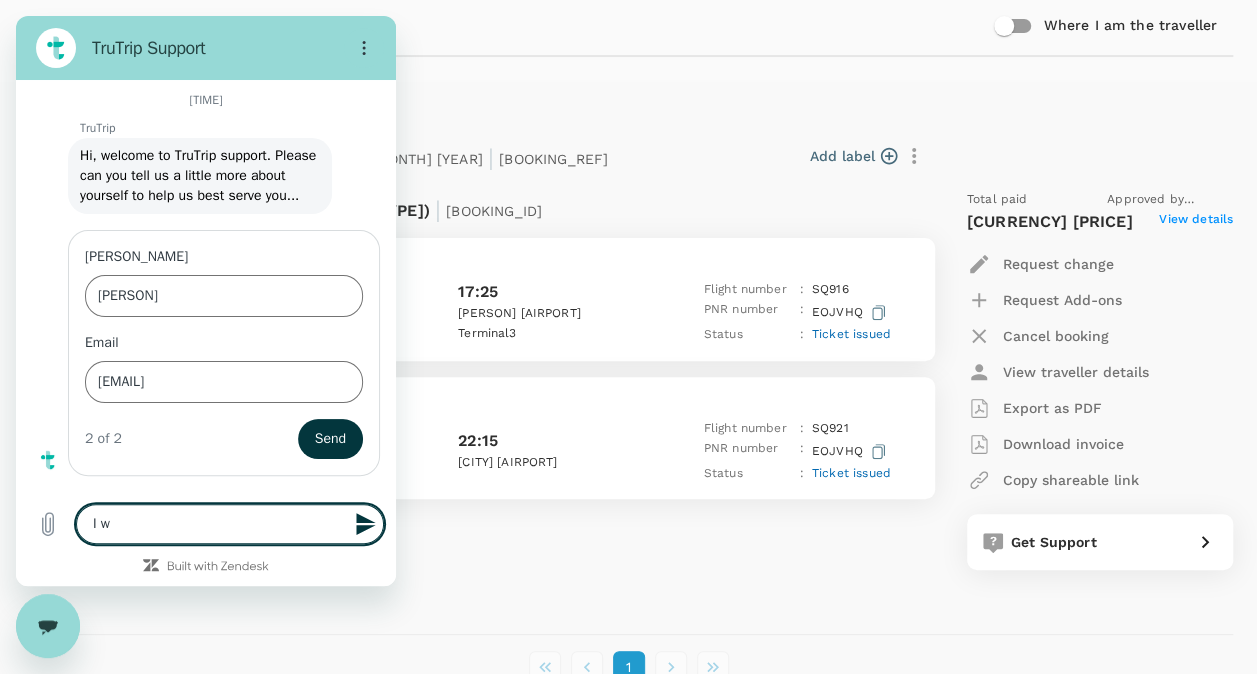 type on "I wo" 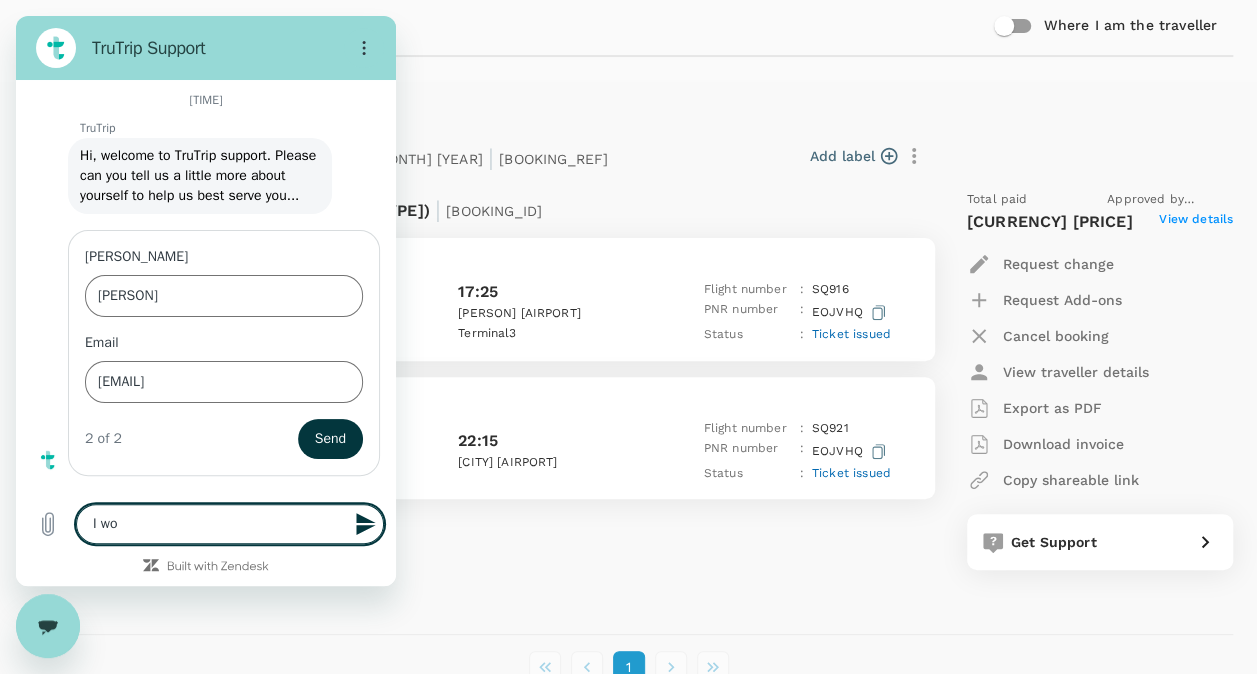 type on "x" 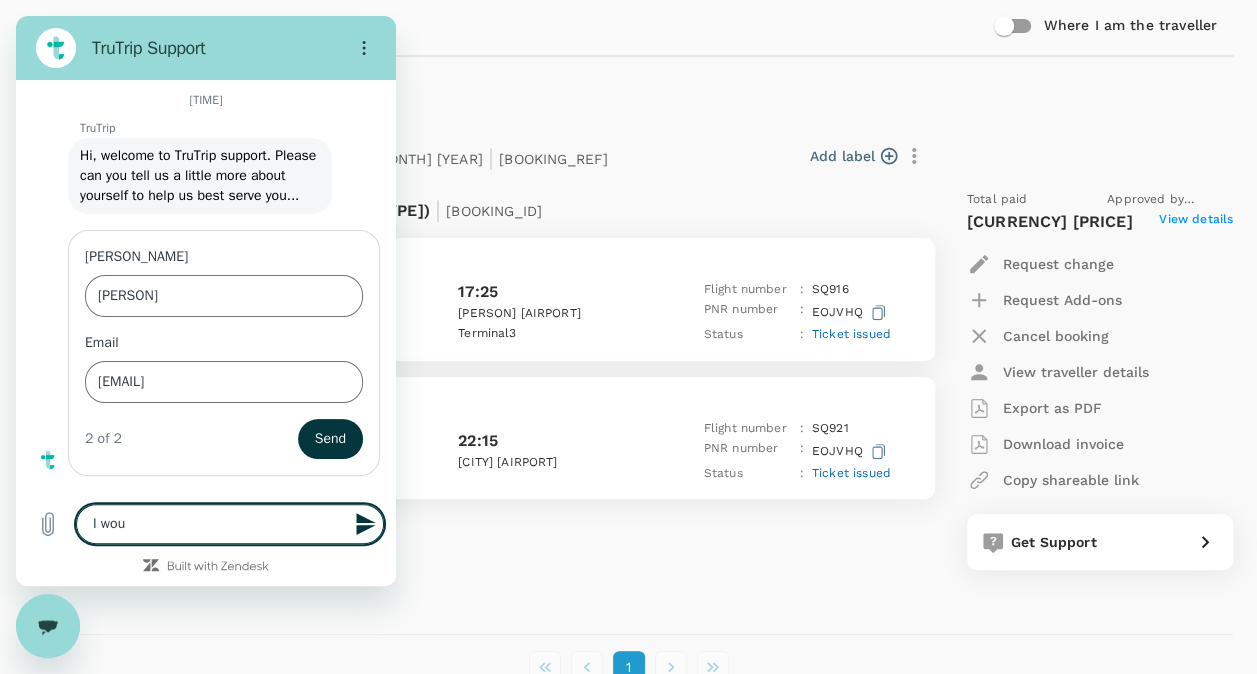 type on "x" 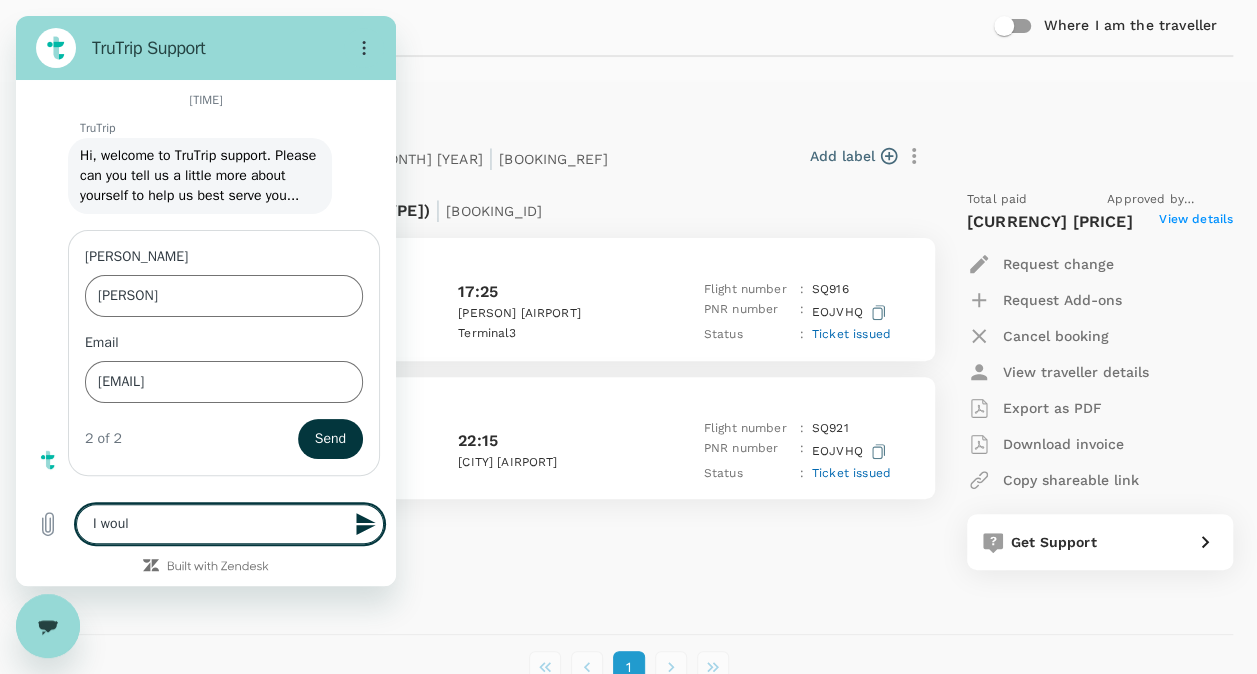 type on "I would" 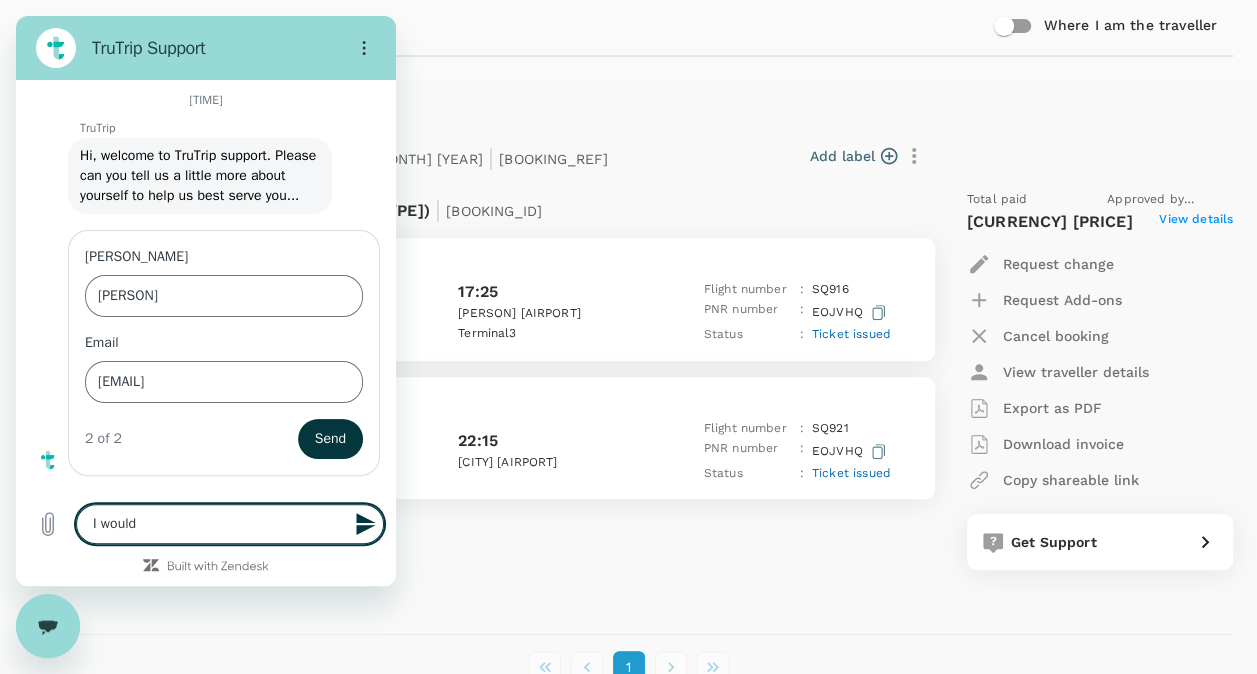 type on "I would" 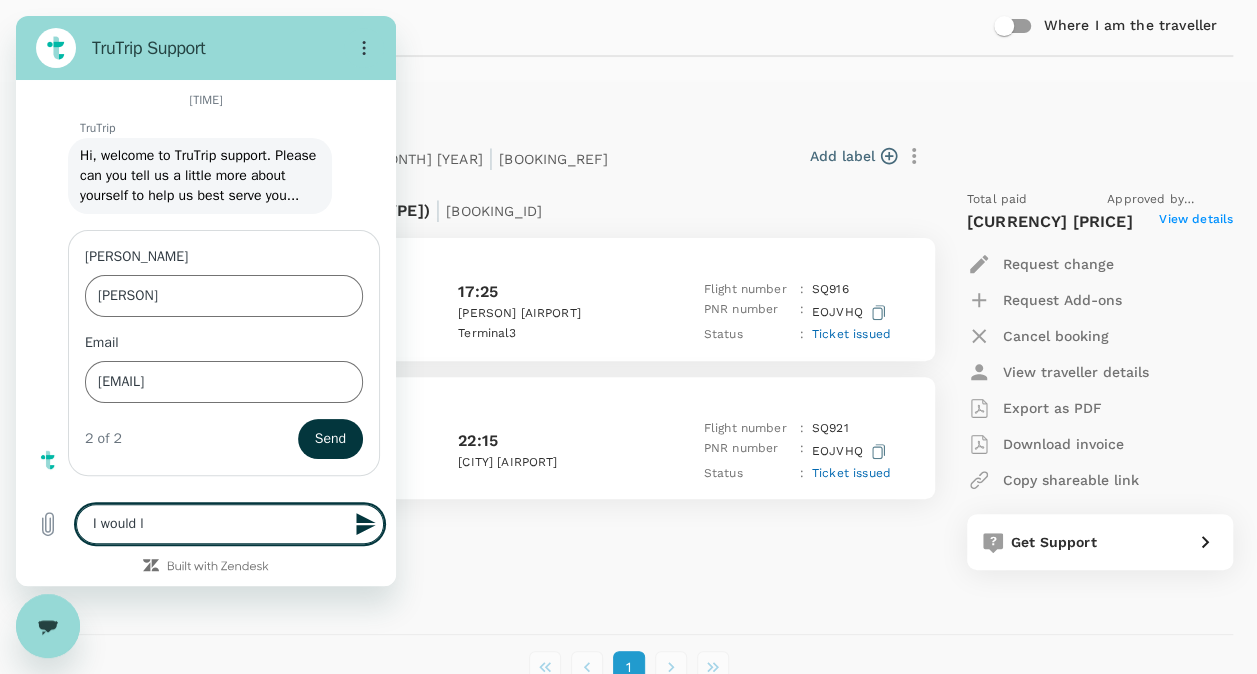 type on "I would li" 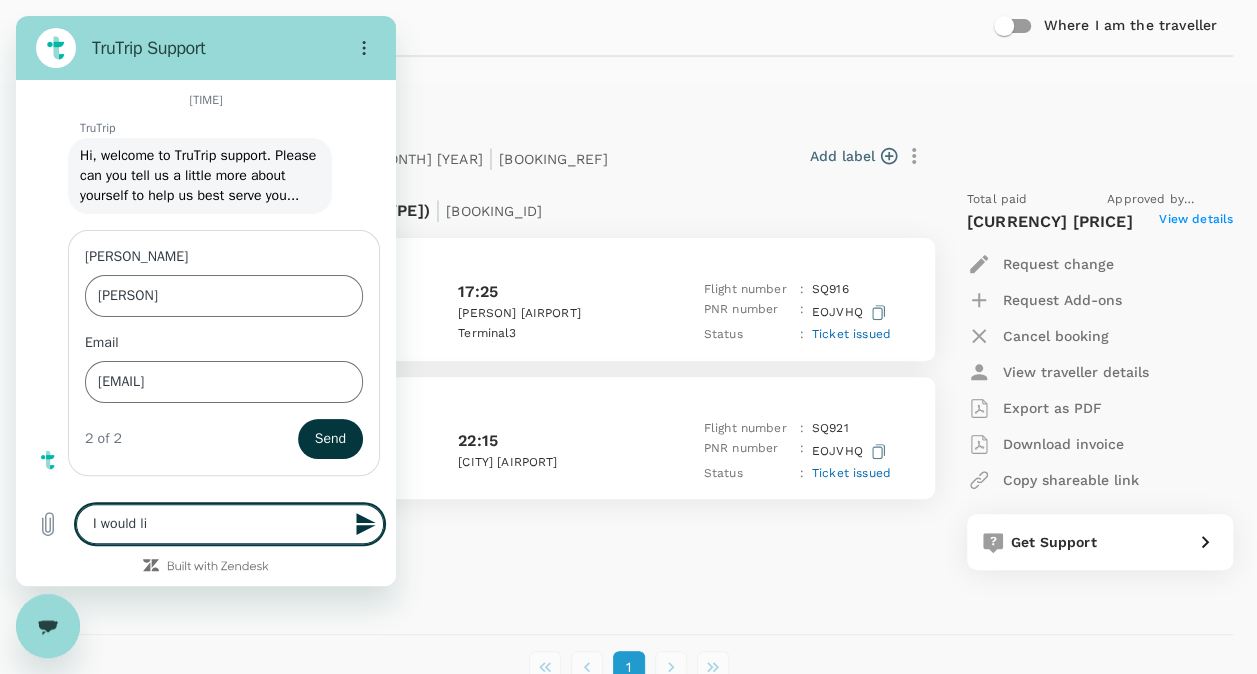 type on "I would lik" 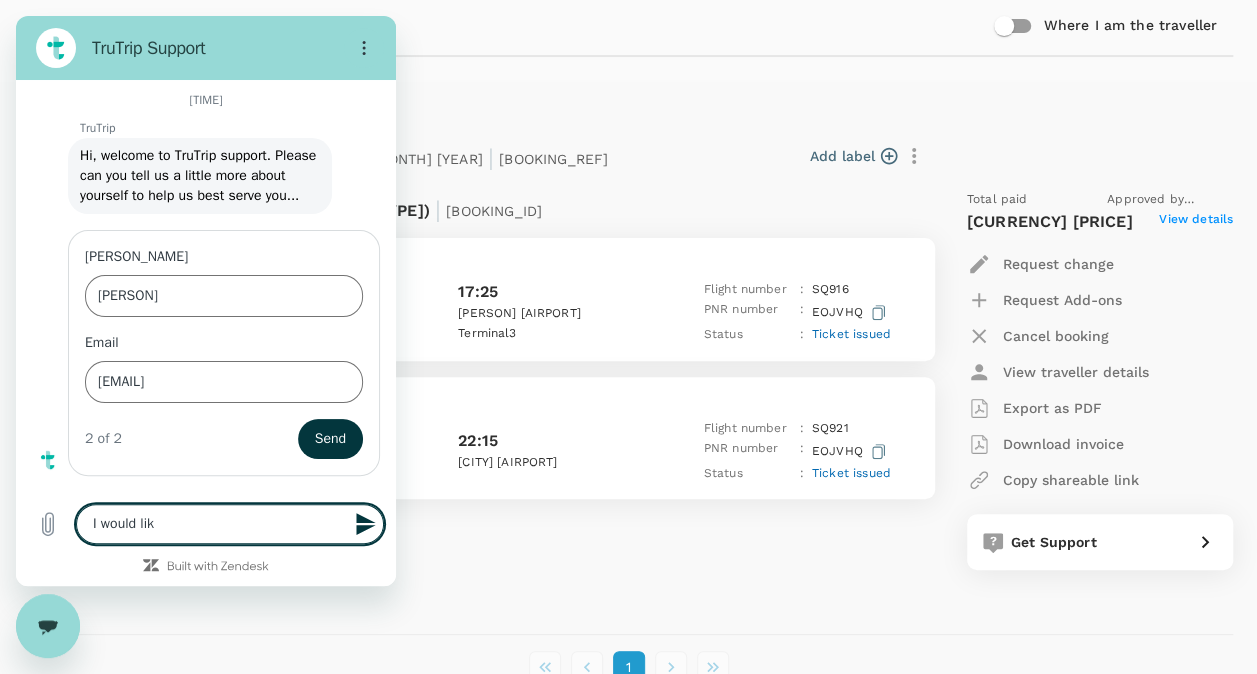 type on "I would like" 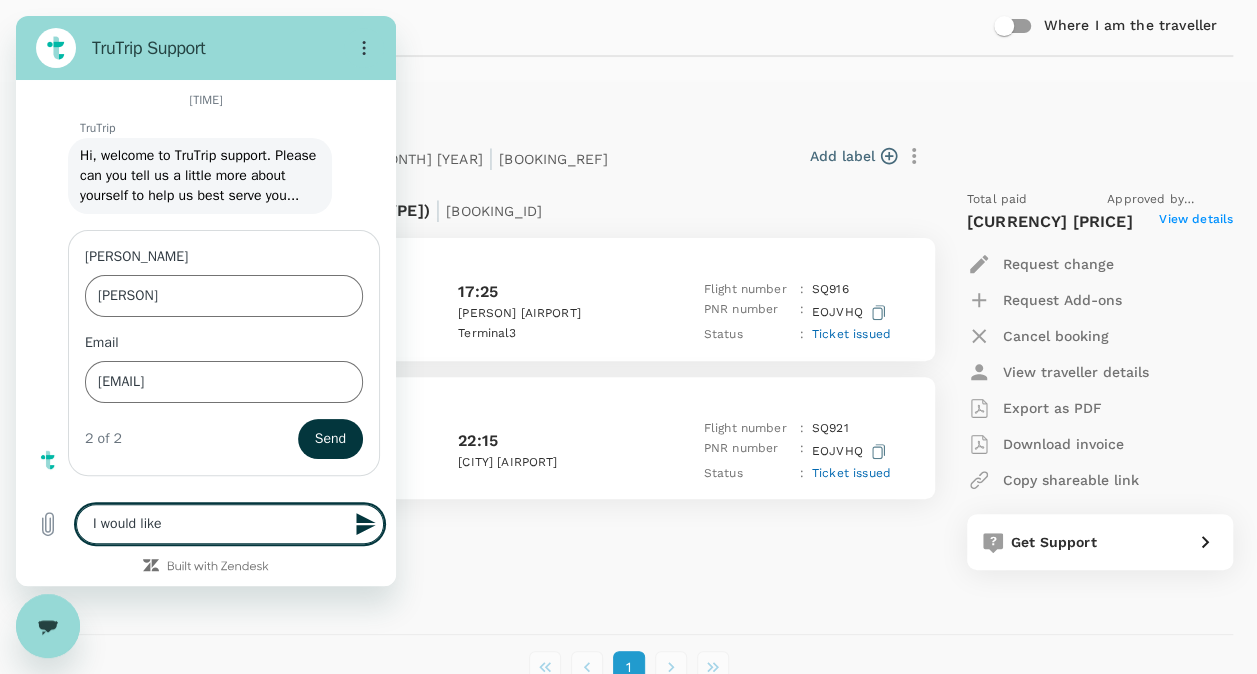 type on "I would like" 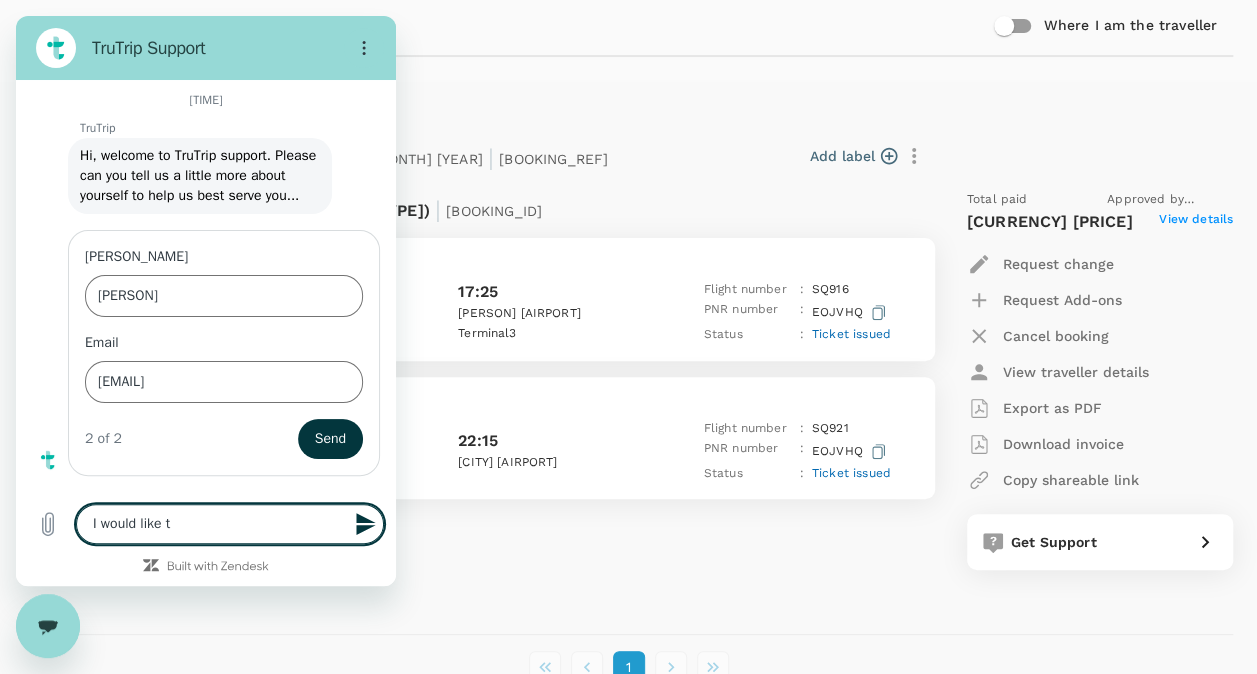type on "I would like to" 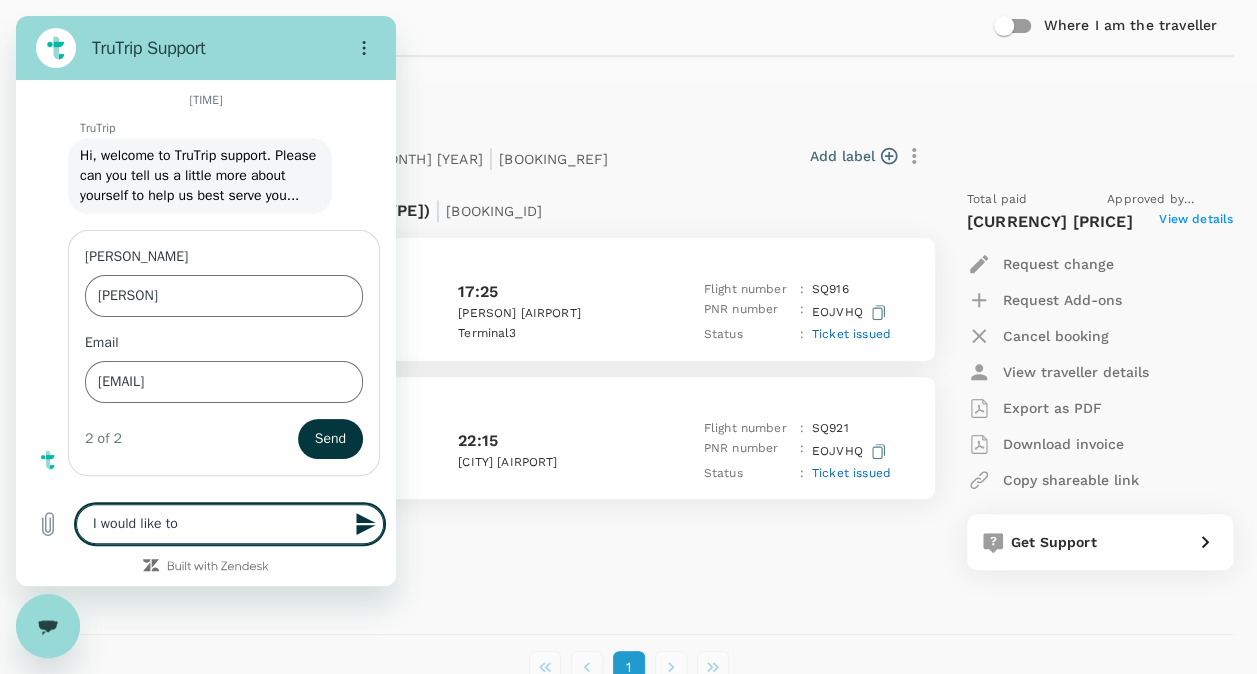 type on "I would like to" 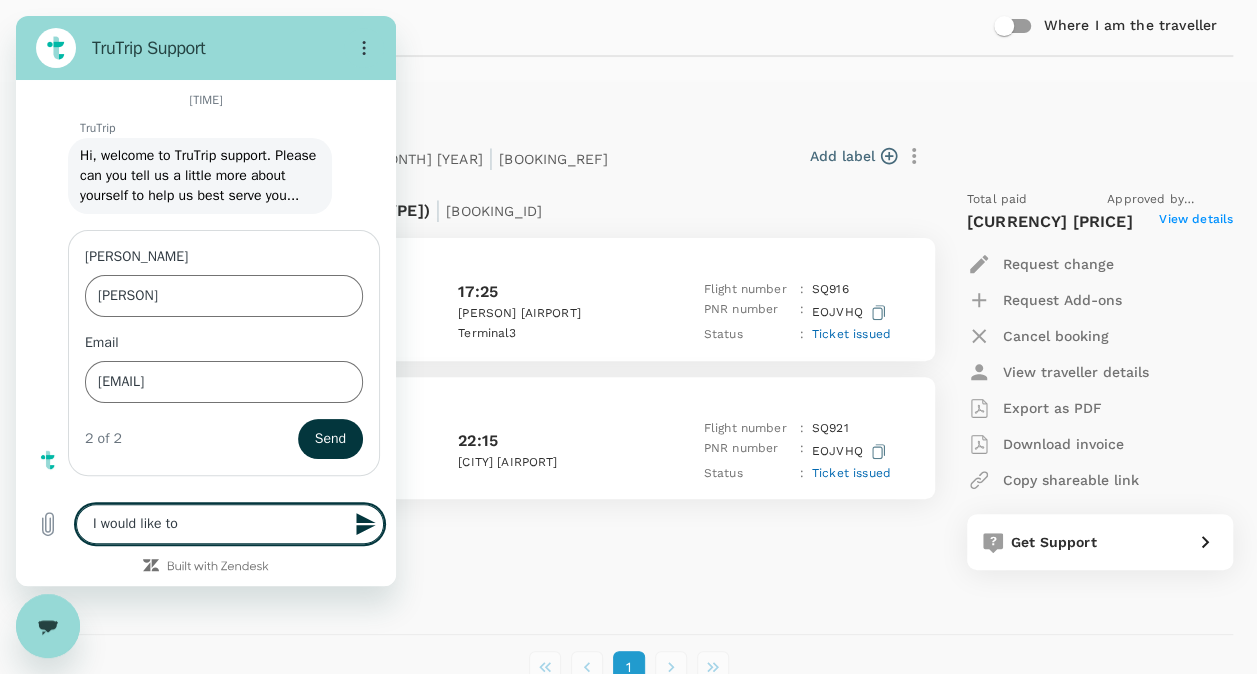 type on "I would like to c" 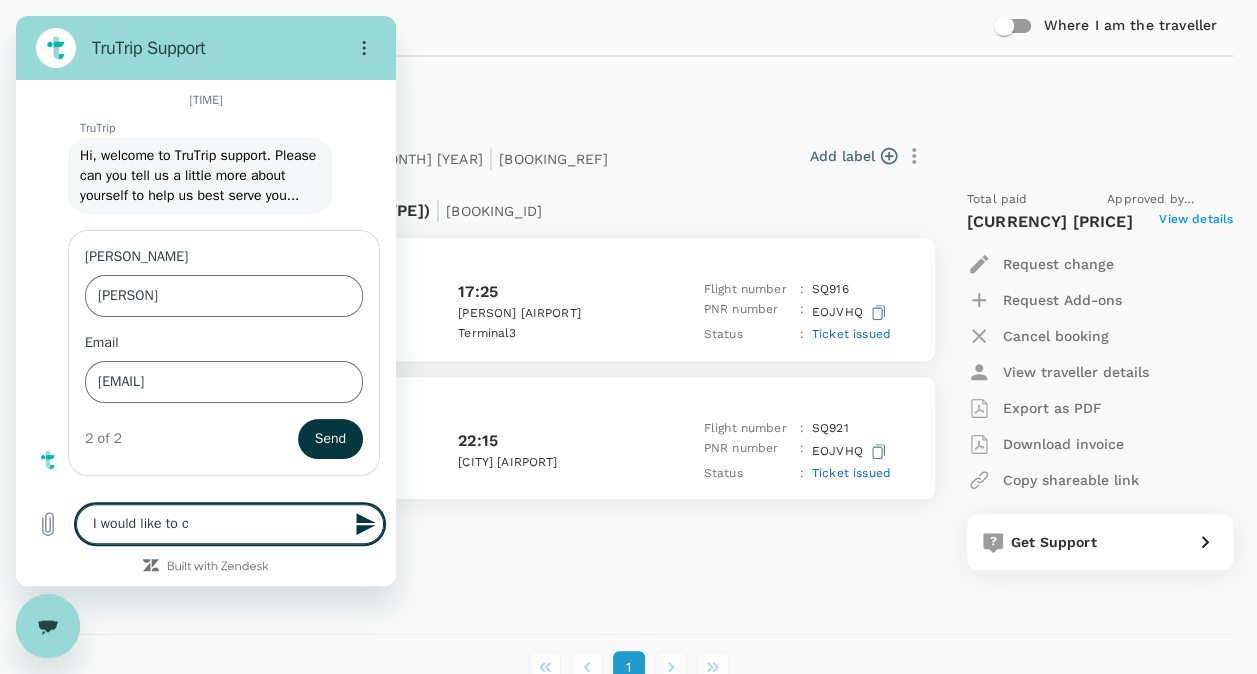type on "x" 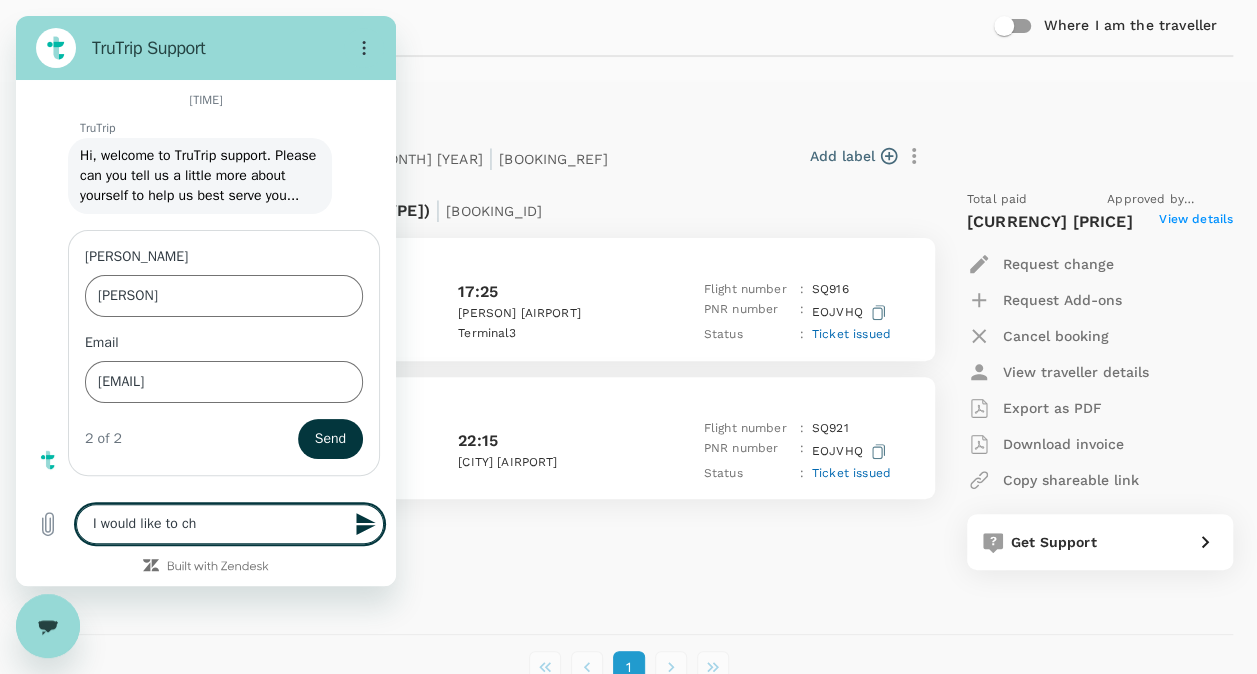 type on "x" 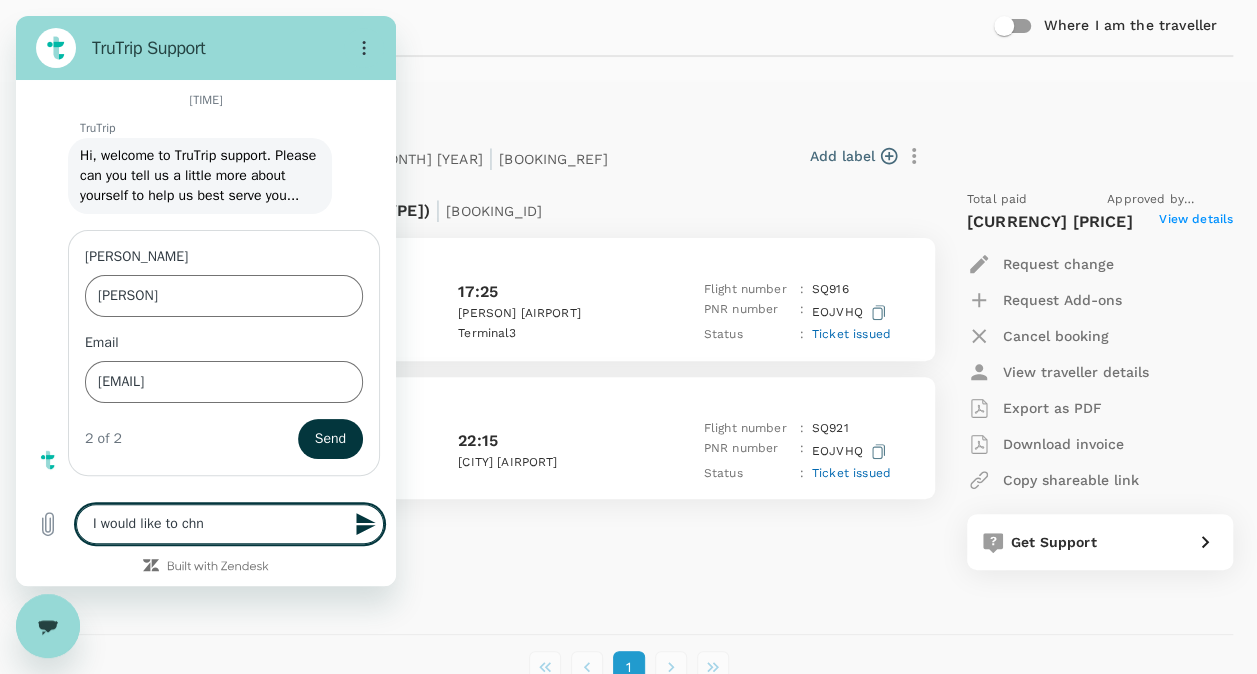 type on "I would like to ch" 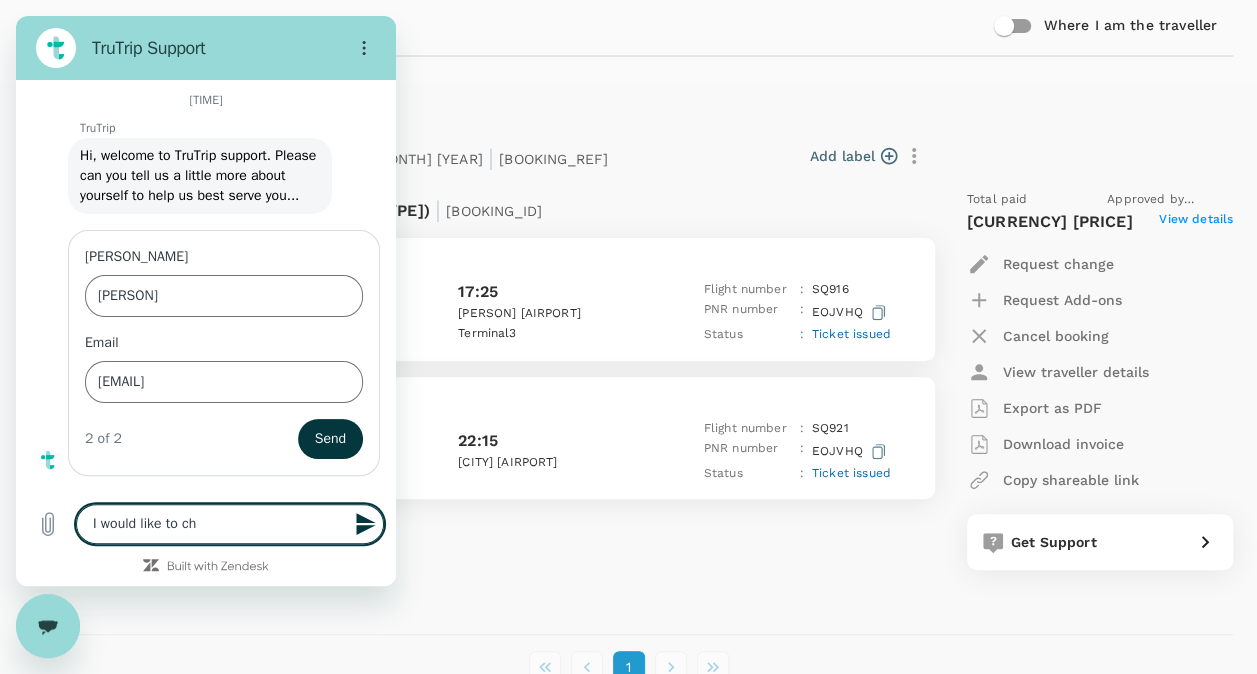 type on "I would like to cha" 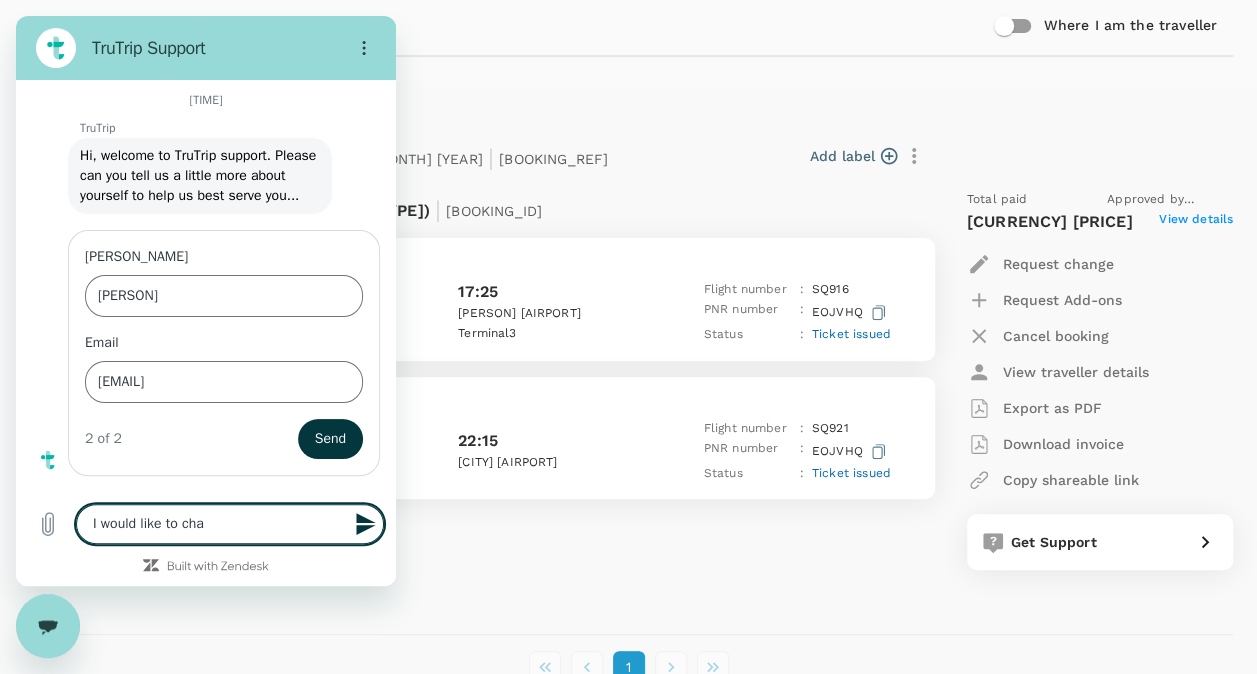 type on "I would like to chan" 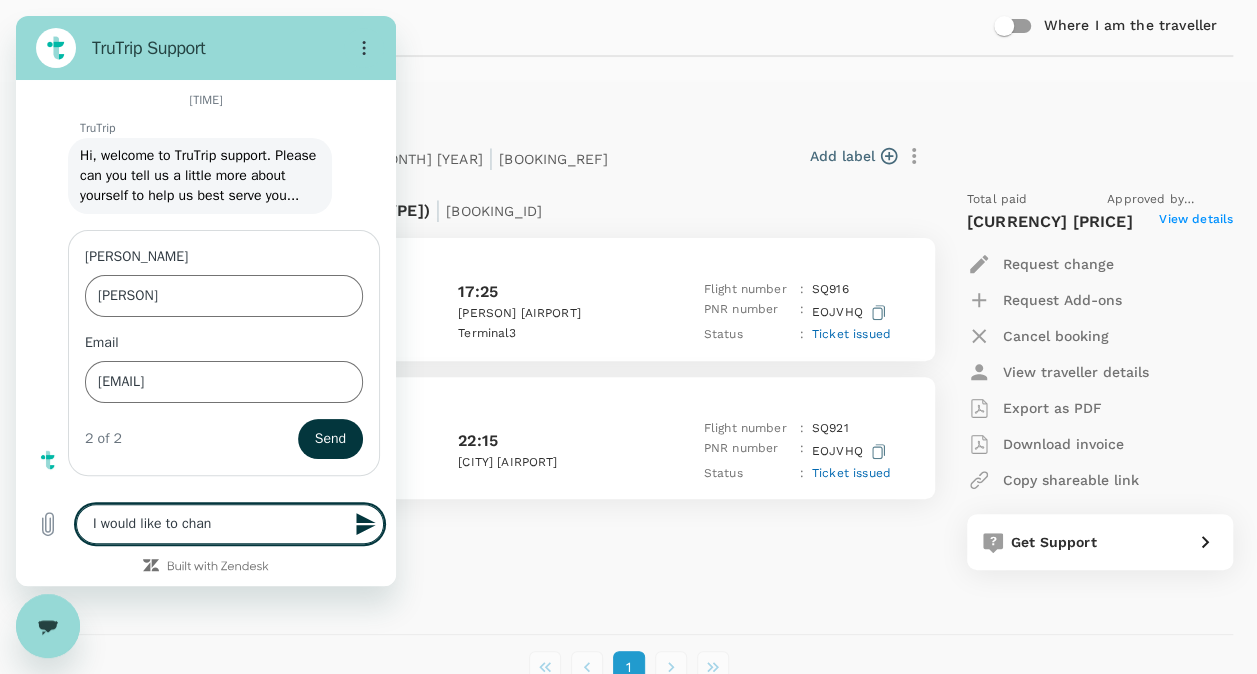 type on "I would like to chang" 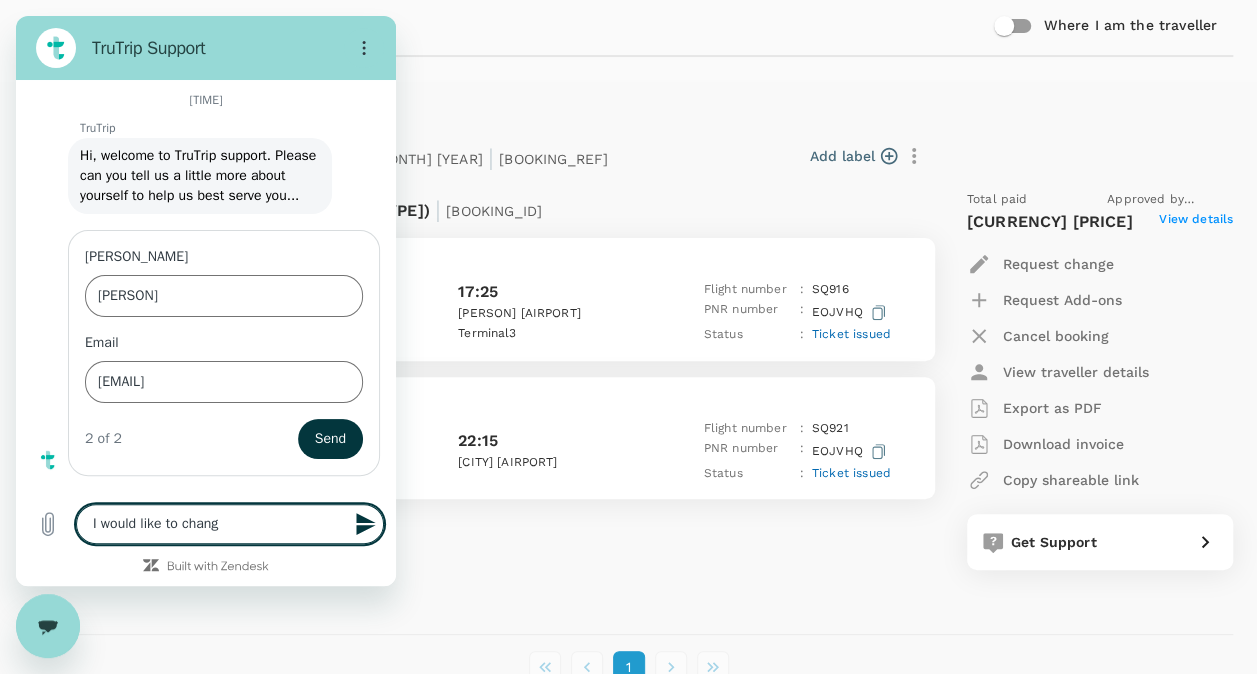 type on "I would like to change" 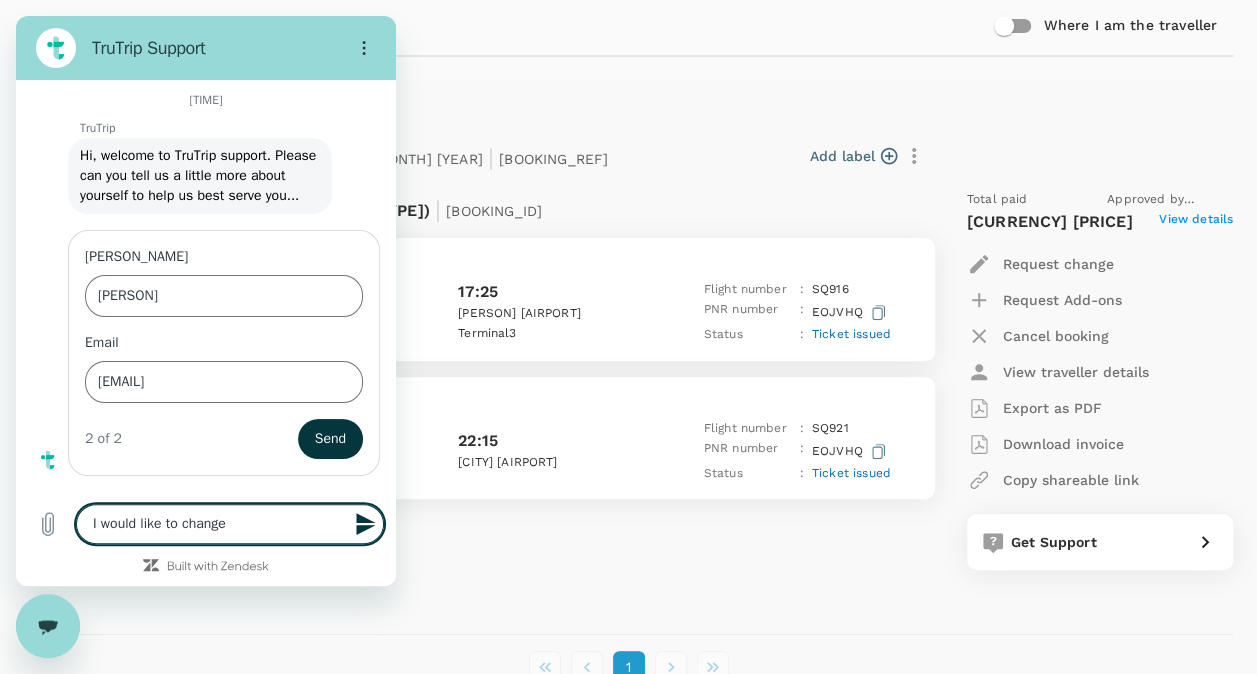 type on "I would like to change" 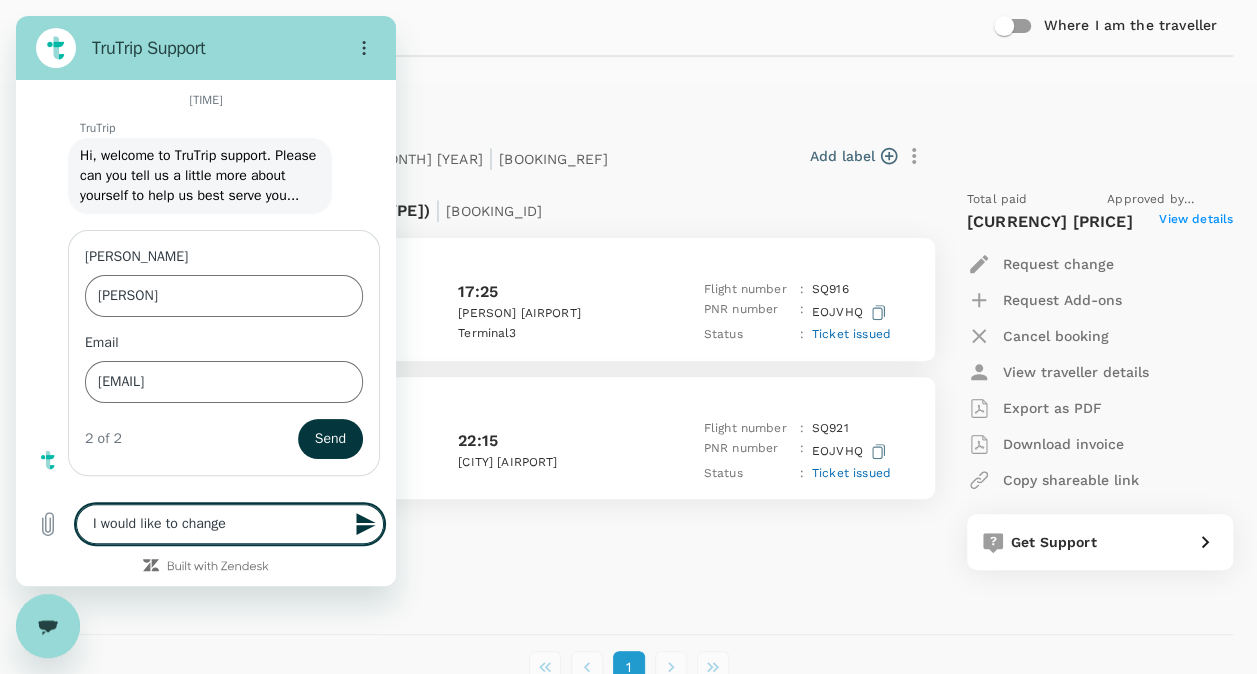 type on "x" 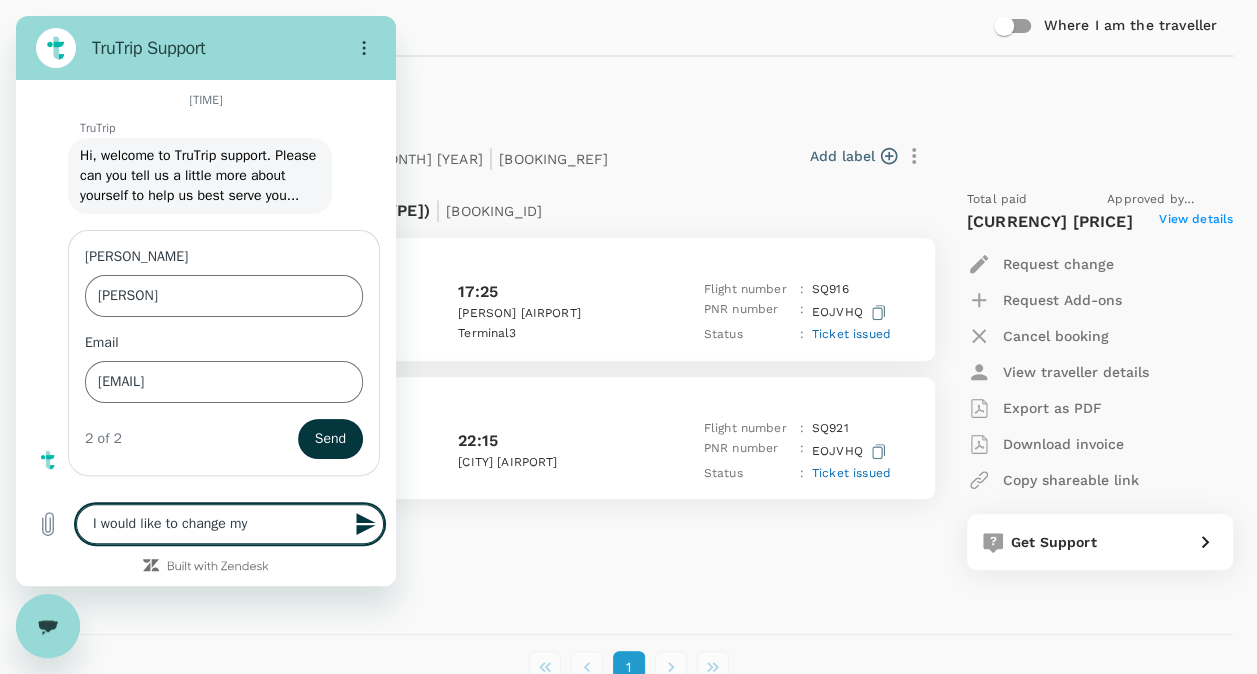 type on "I would like to change my" 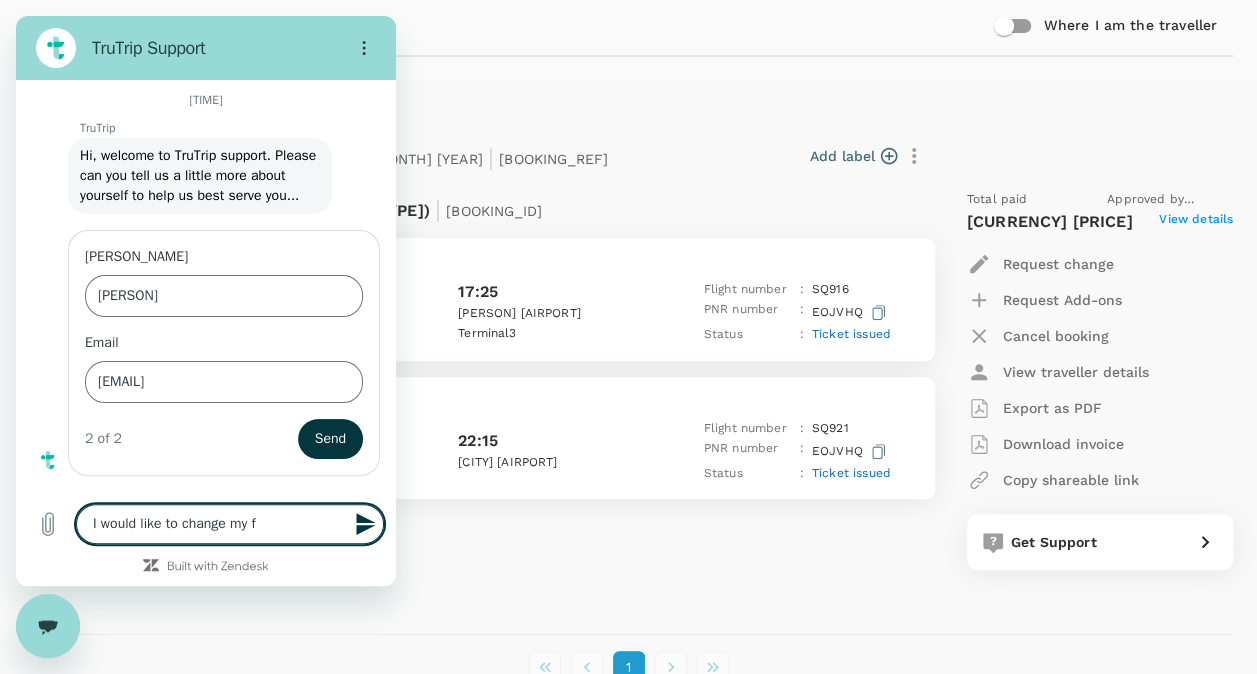 type on "I would like to change my fl" 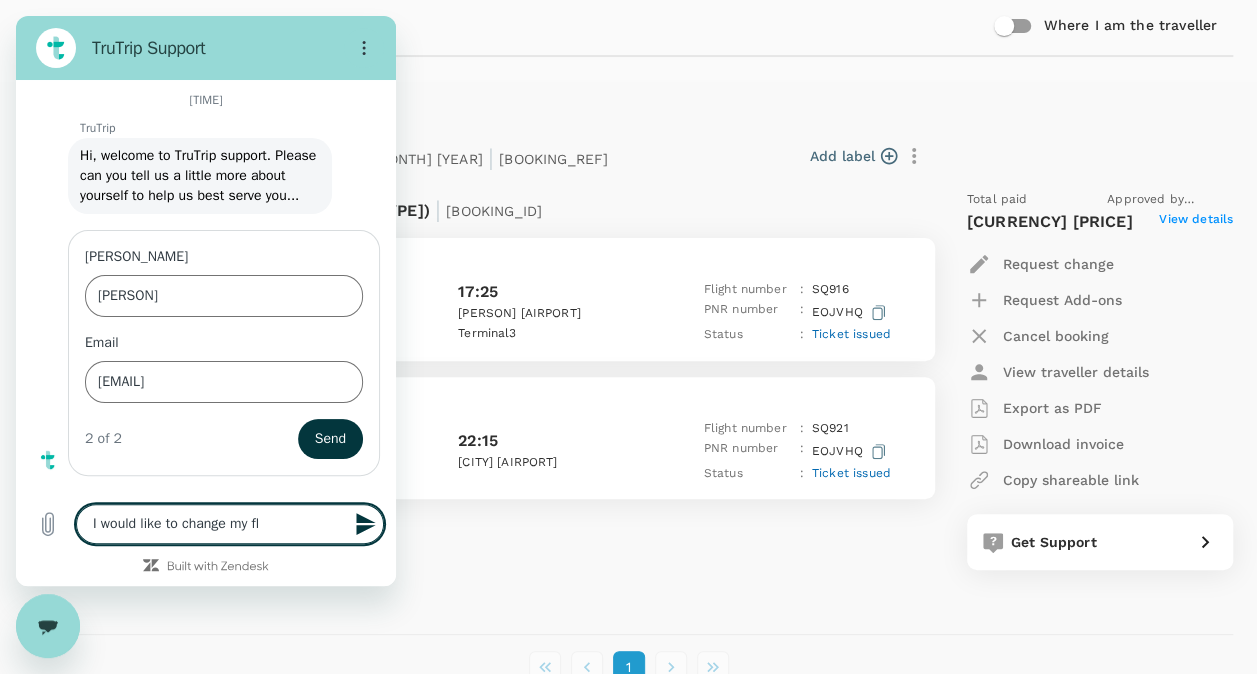 type on "I would like to change my fli" 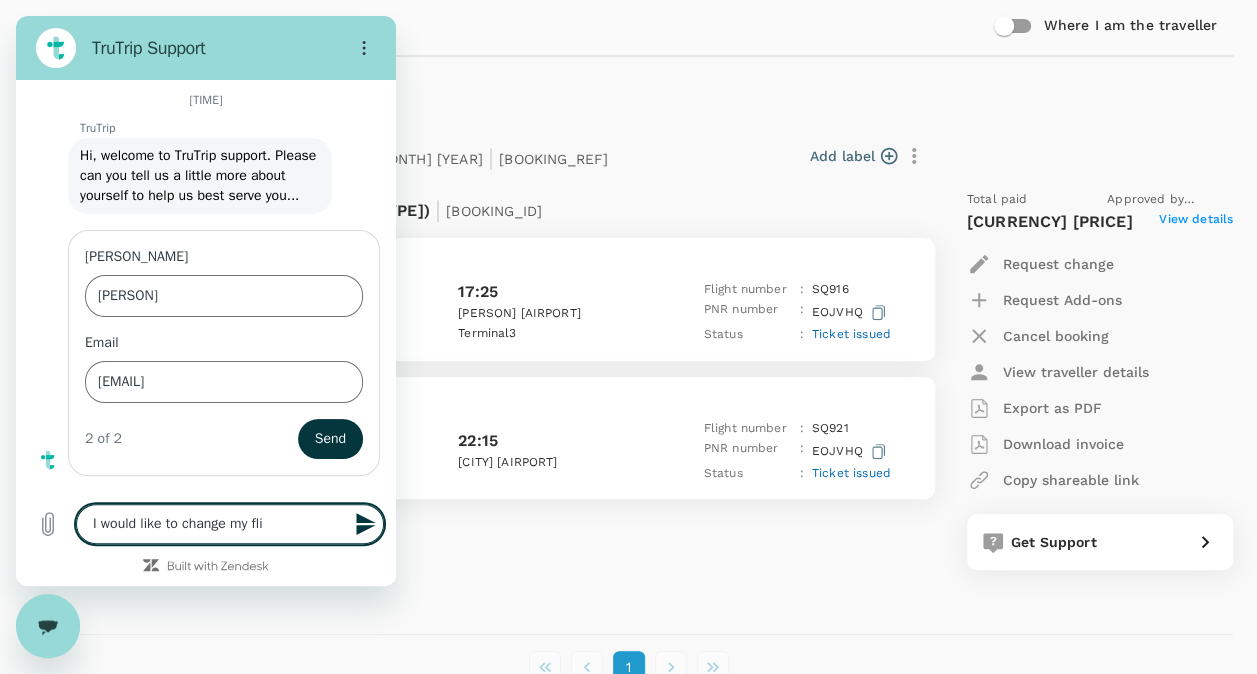 type on "I would like to change my flig" 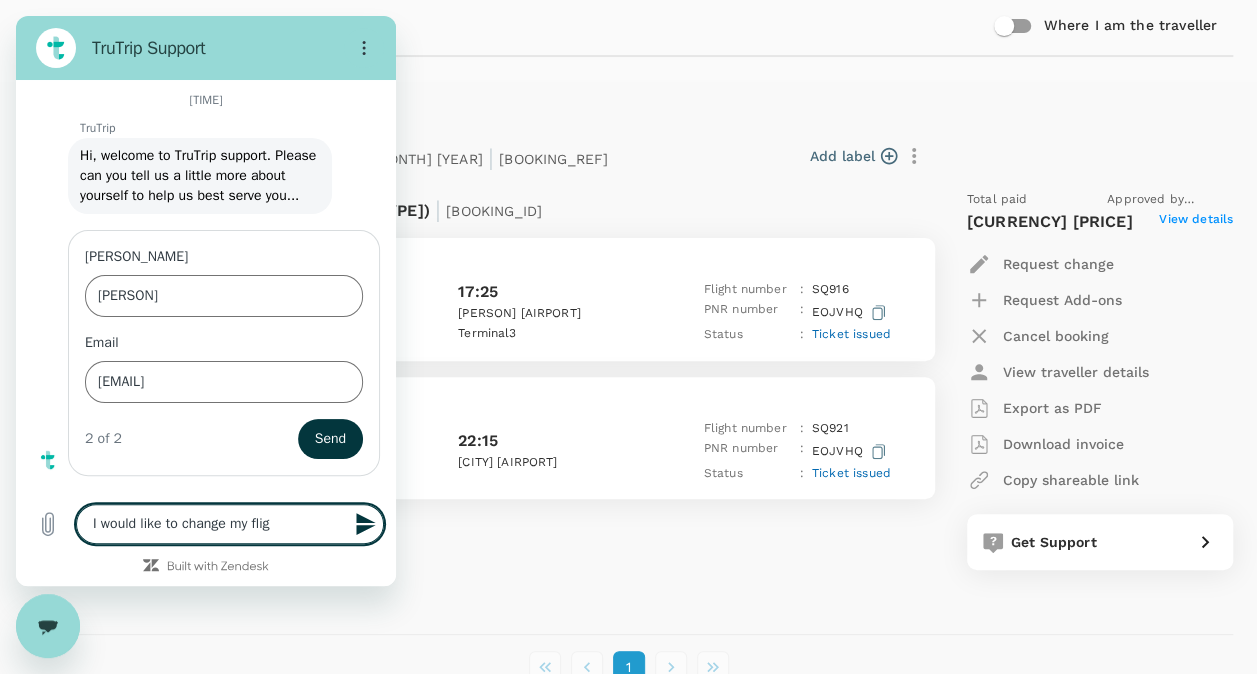 type on "I would like to change my fligh" 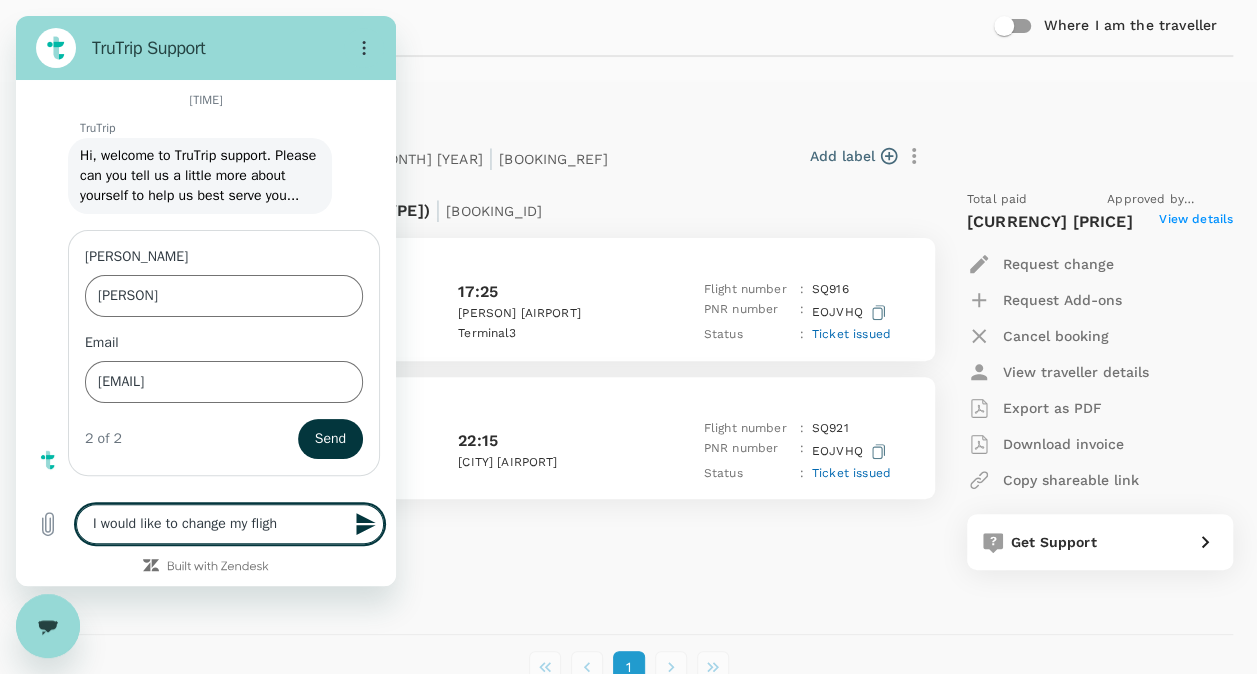 type on "I would like to change my flight" 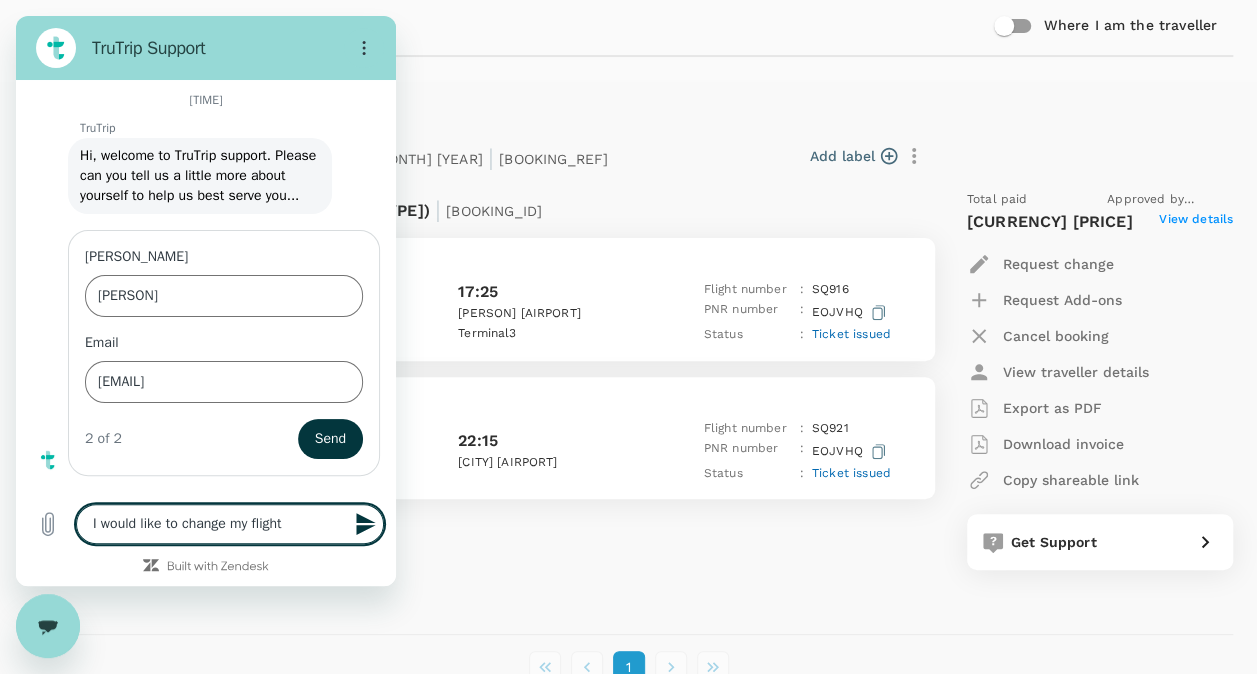 type on "I would like to change my flight" 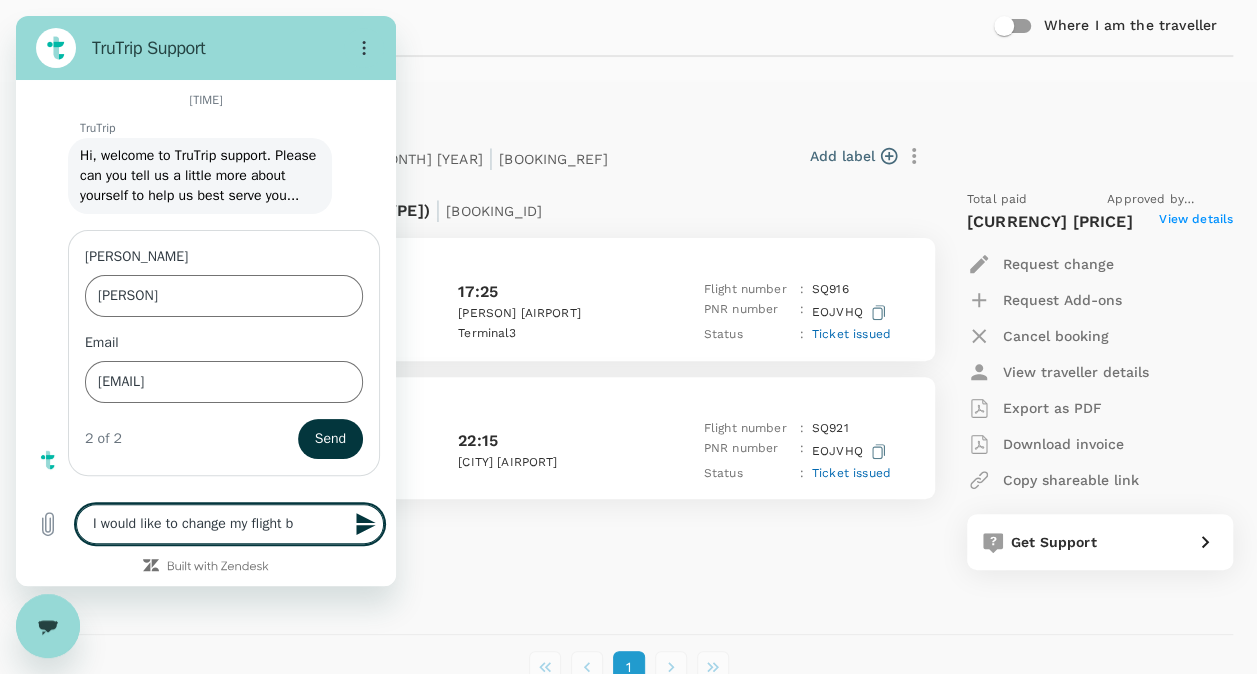 type on "I would like to change my flight ba" 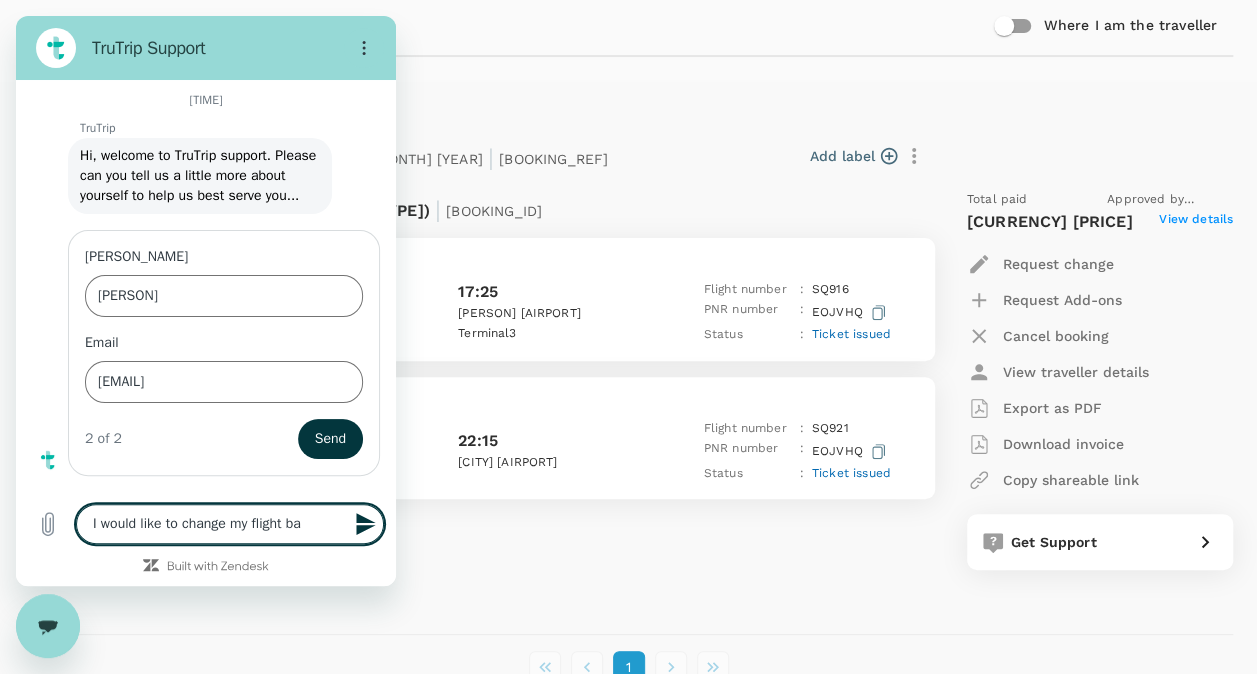 type on "I would like to change my flight bac" 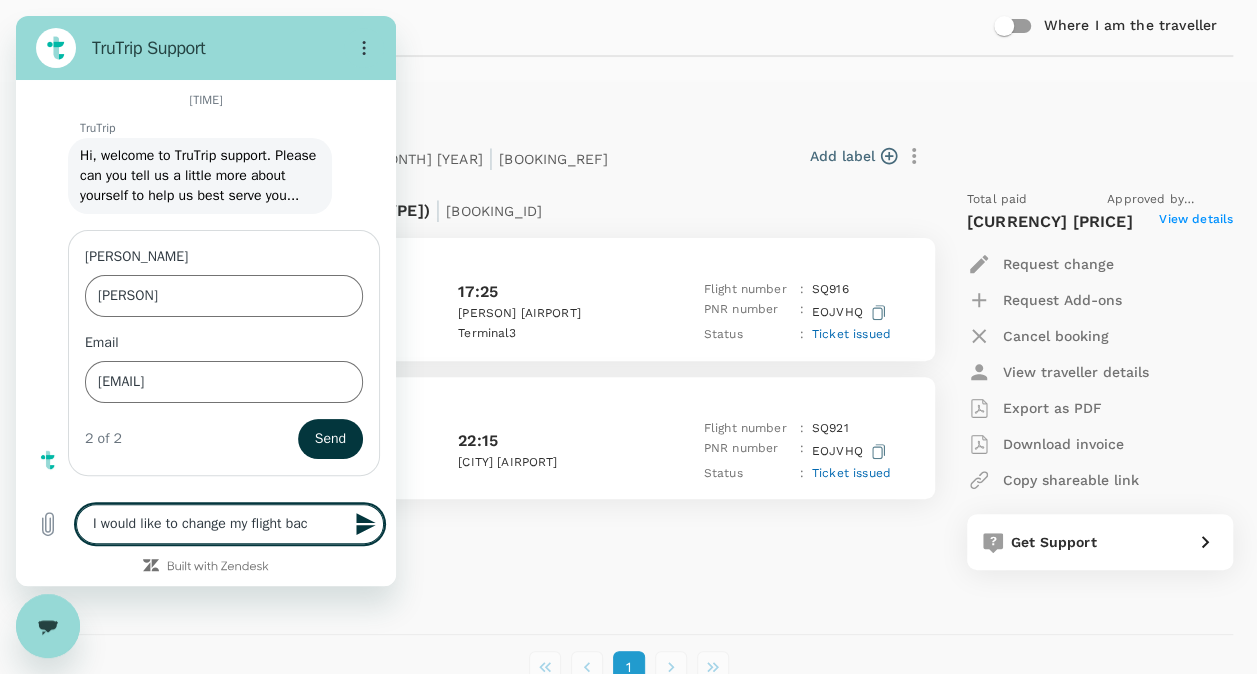 type on "I would like to change my flight back" 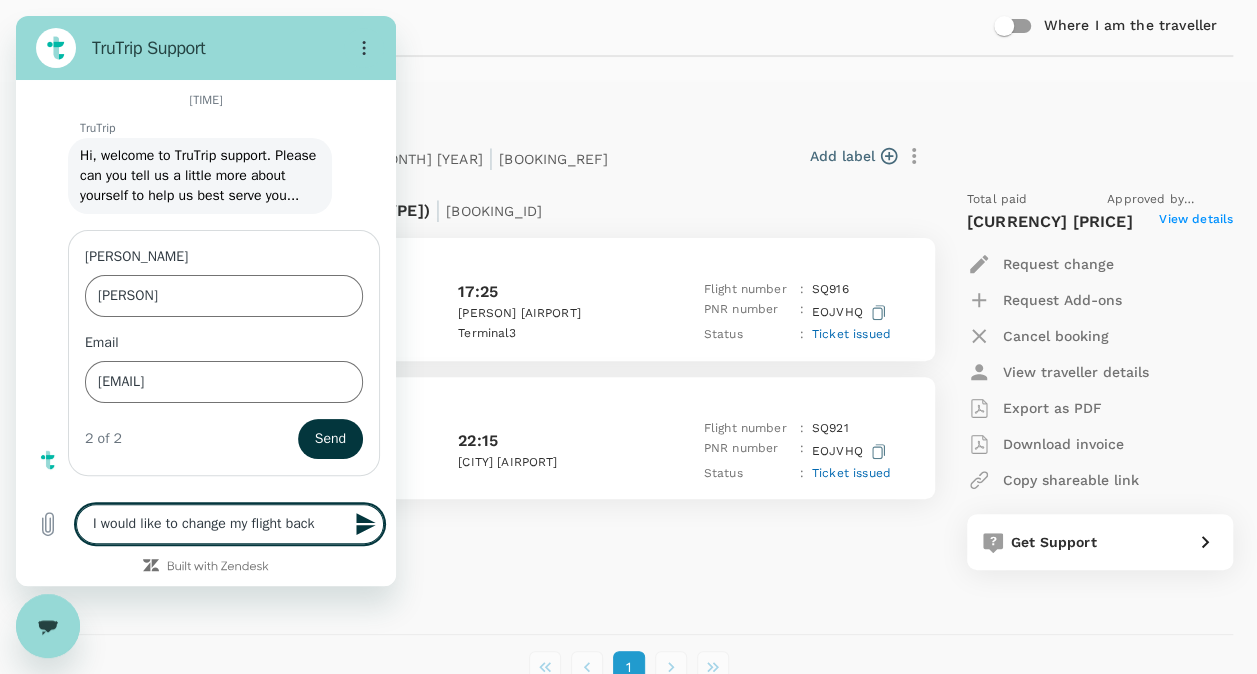 type on "I would like to change my flight back" 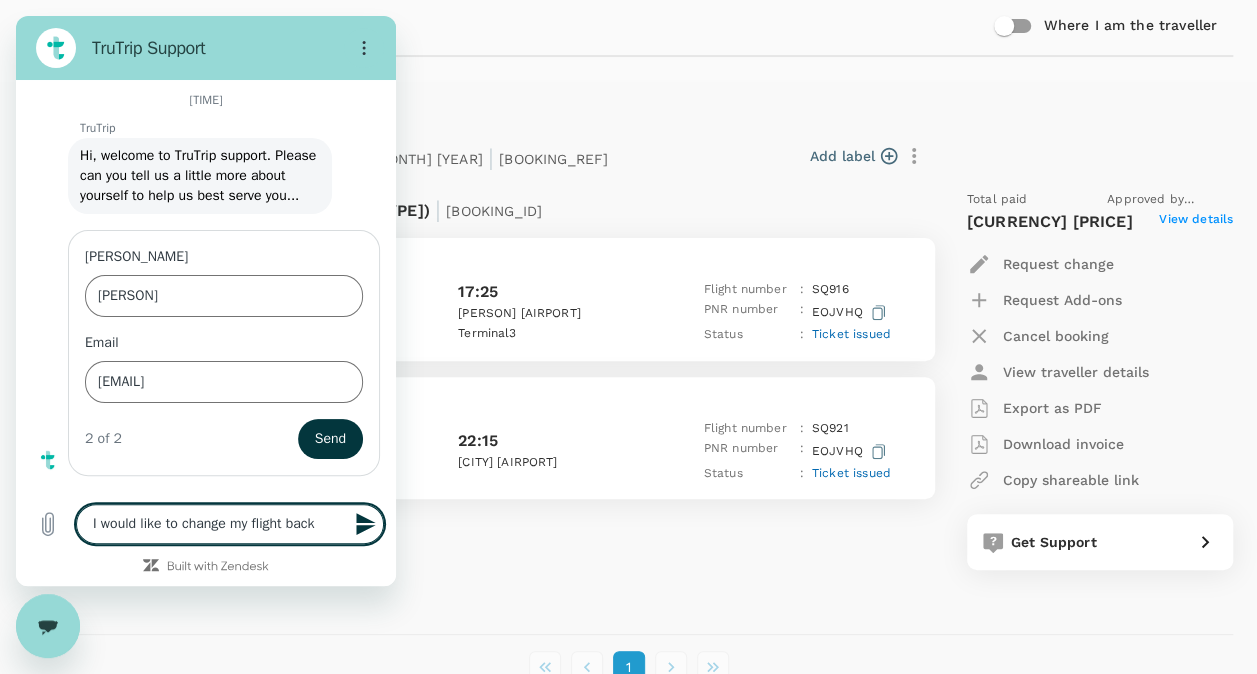 type on "x" 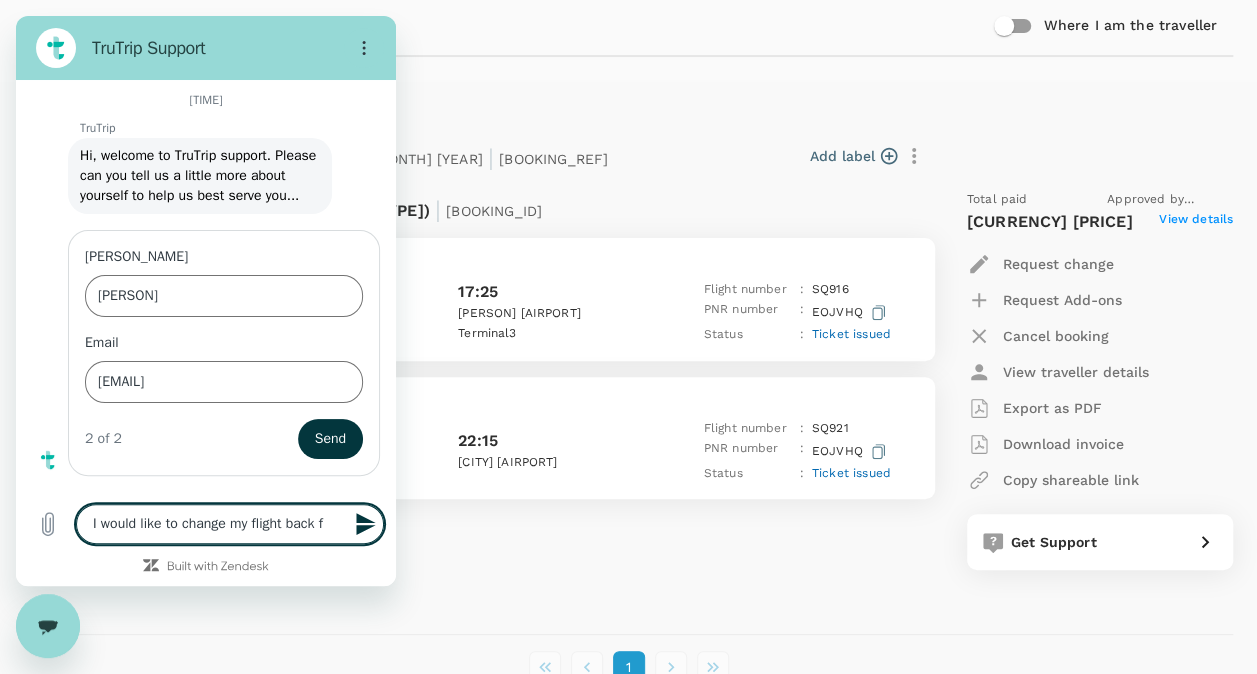 type on "I would like to change my flight back" 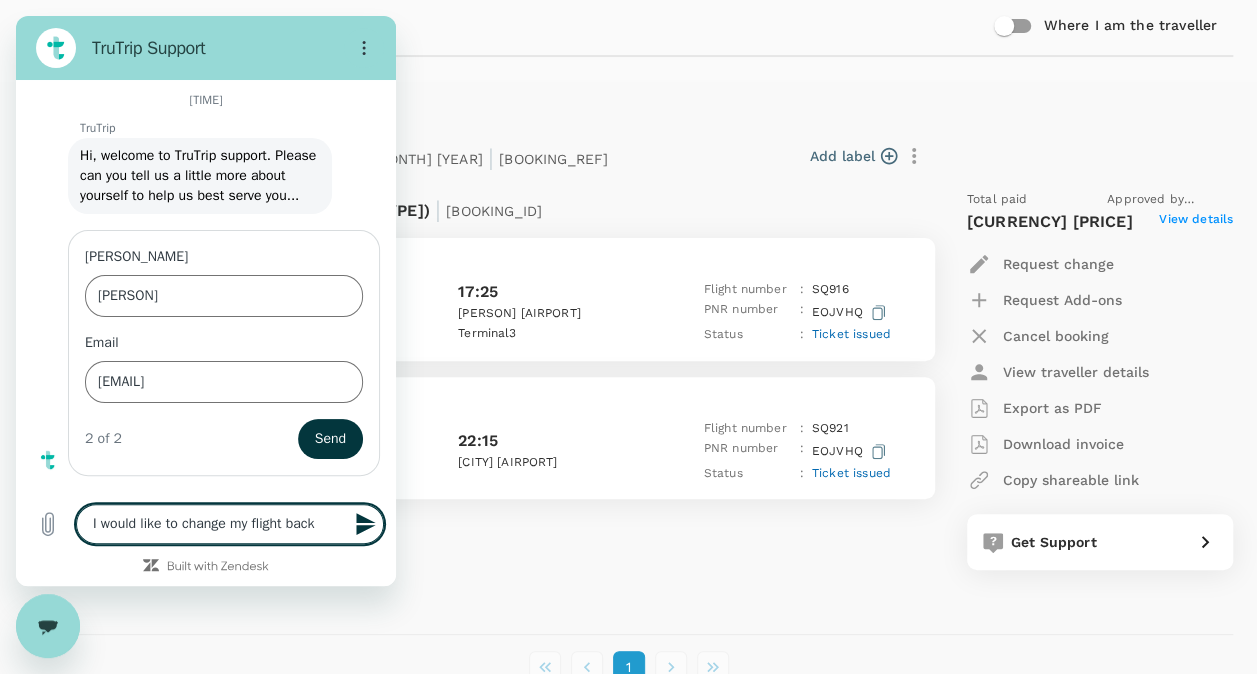 type on "I would like to change my flight back" 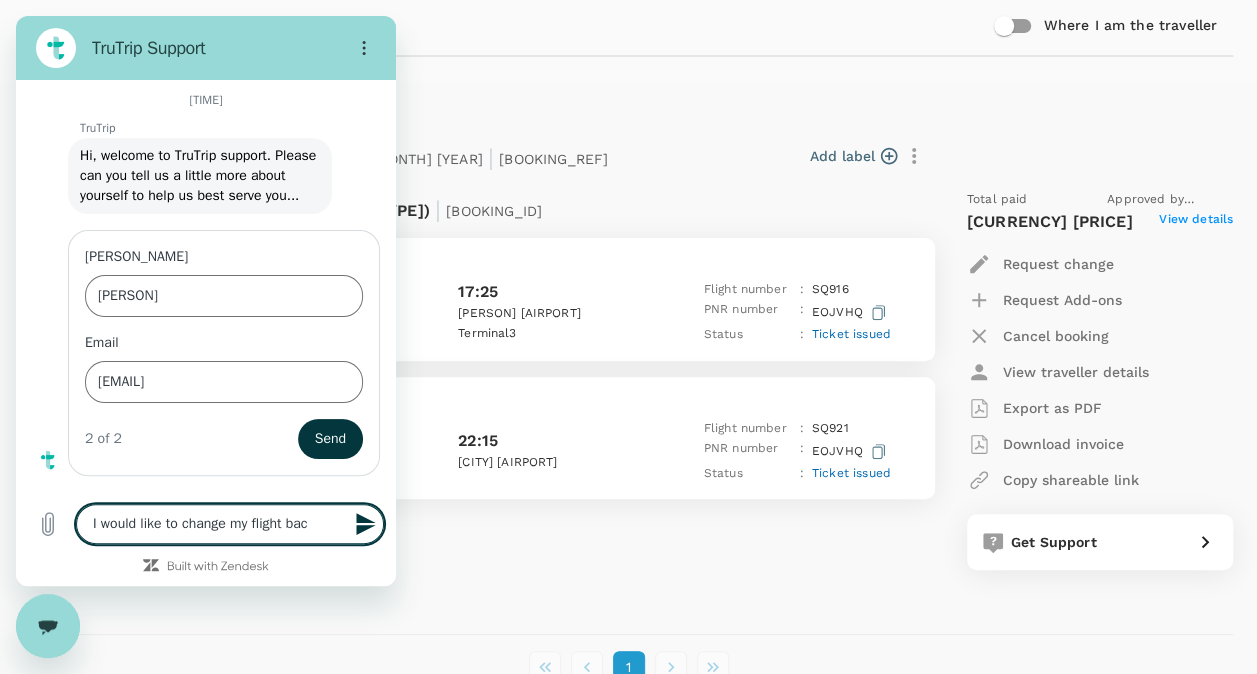 type on "I would like to change my flight ba" 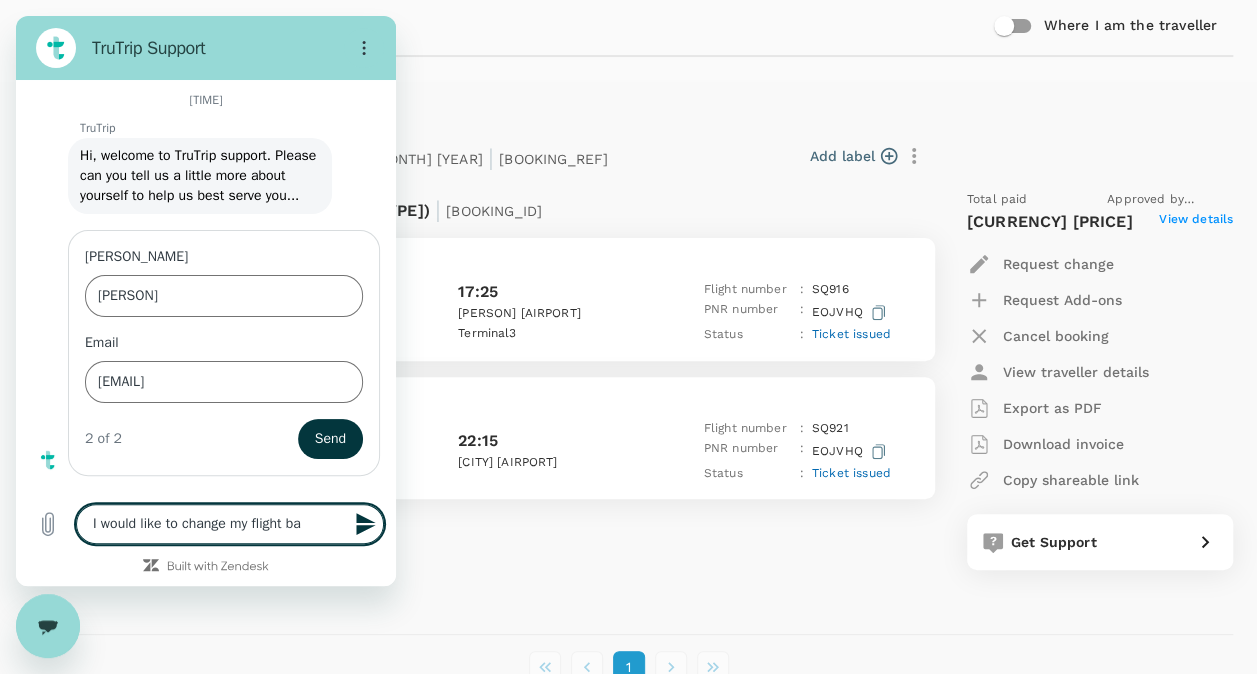 type on "I would like to change my flight b" 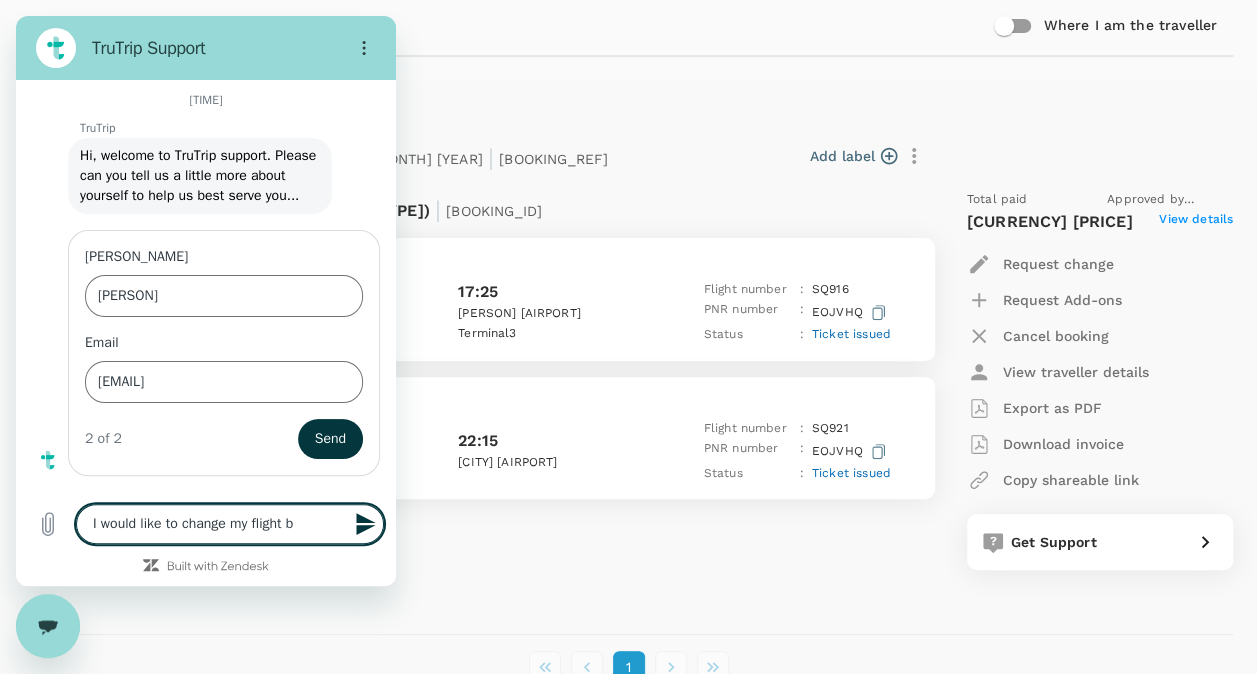 type on "I would like to change my flight" 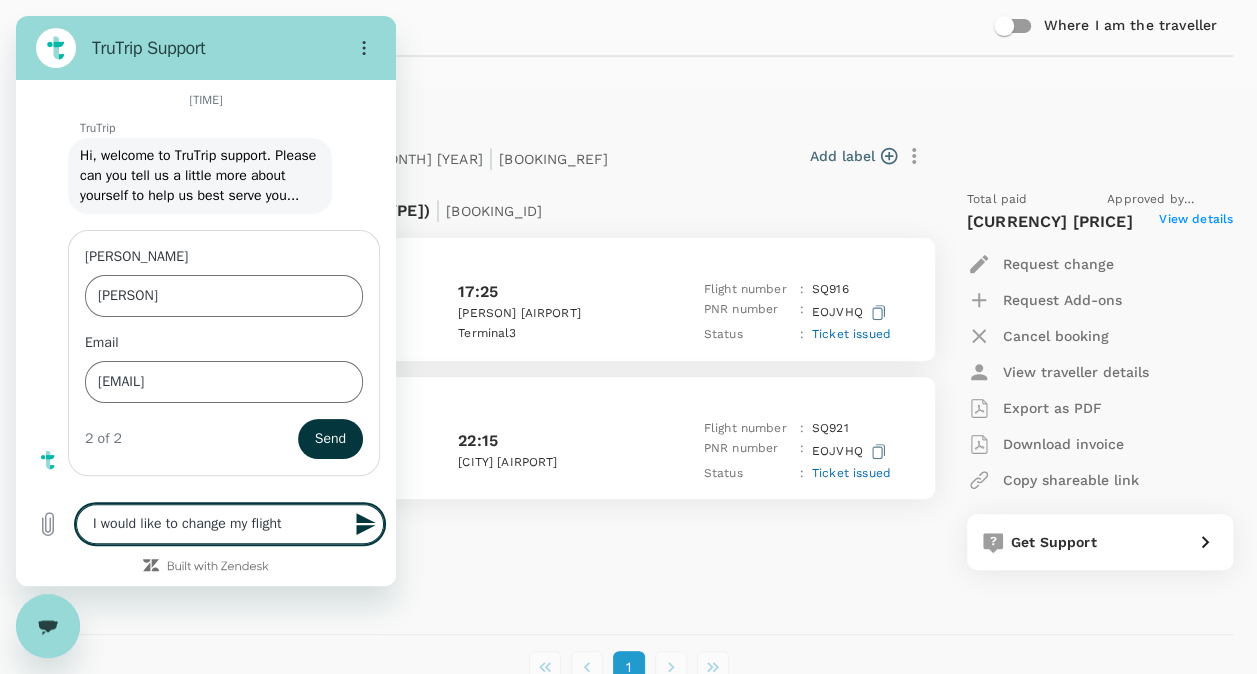 type on "I would like to change my flight f" 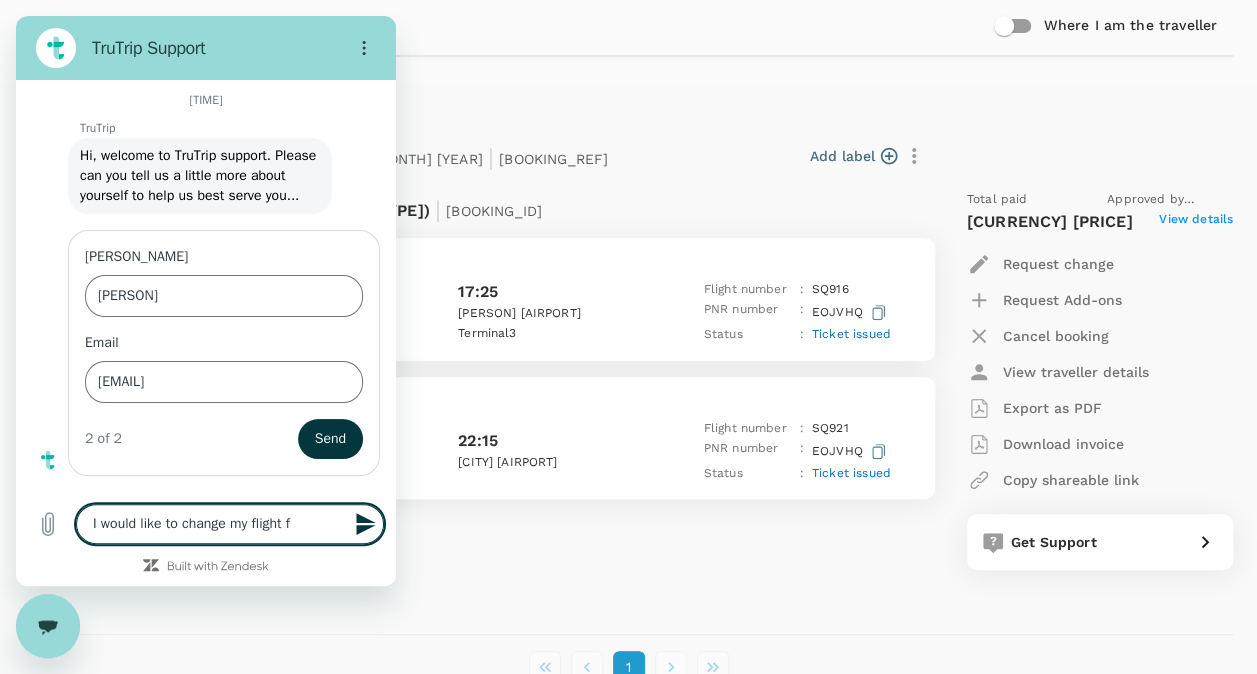 type on "I would like to change my flight fr" 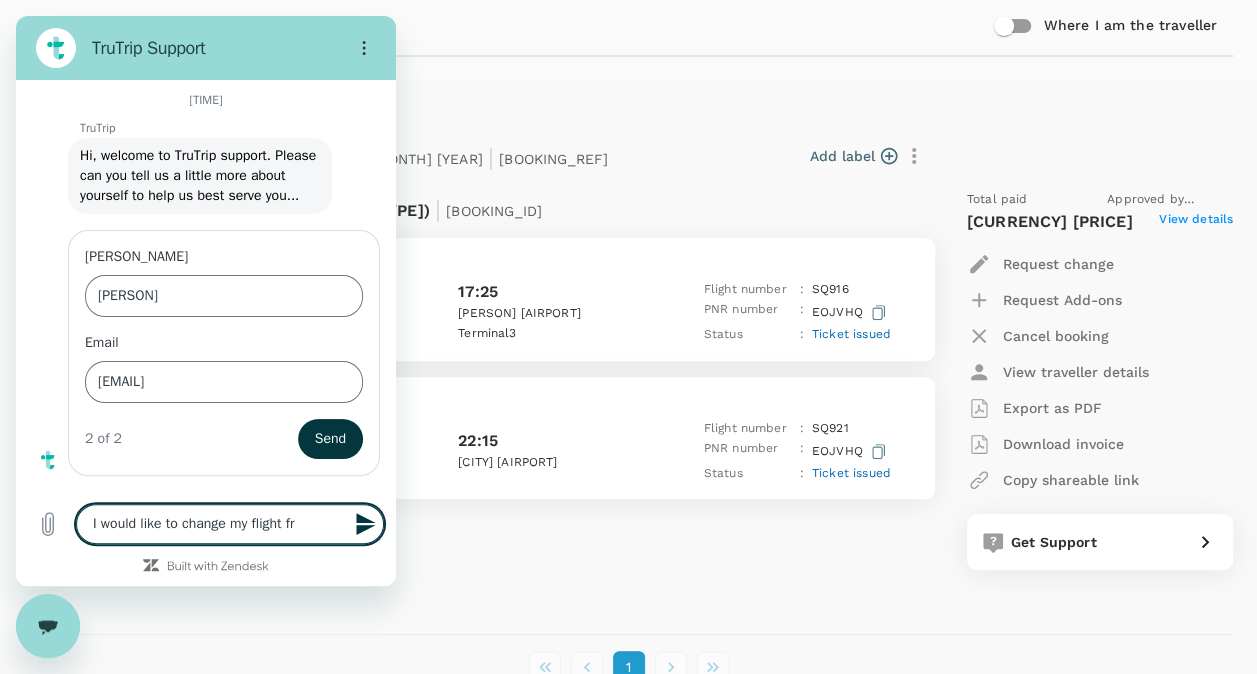 type on "I would like to change my flight fro" 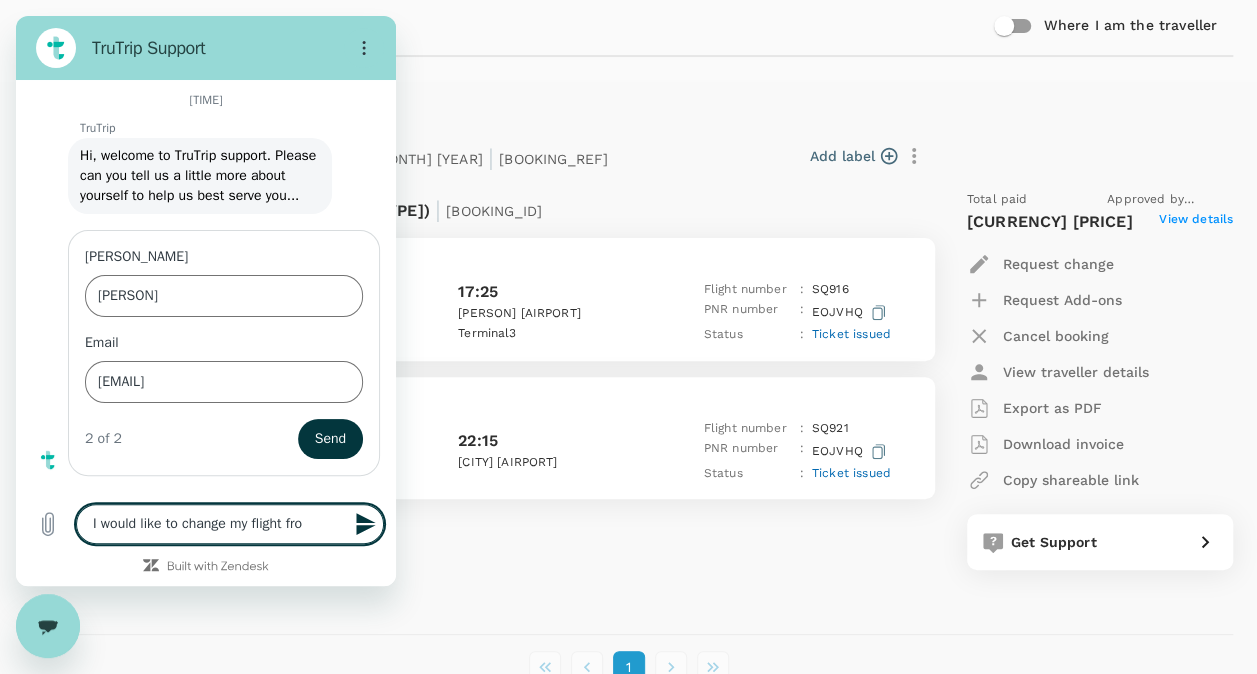 type on "I would like to change my flight from" 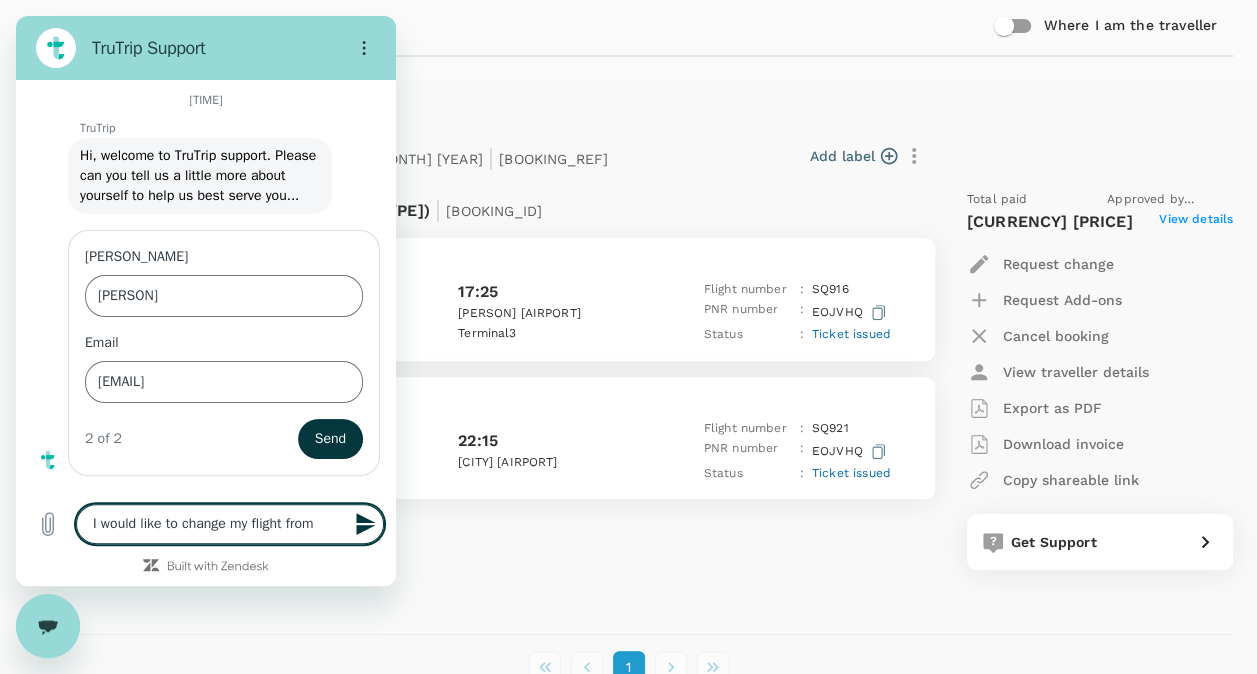 type on "I would like to change my flight from" 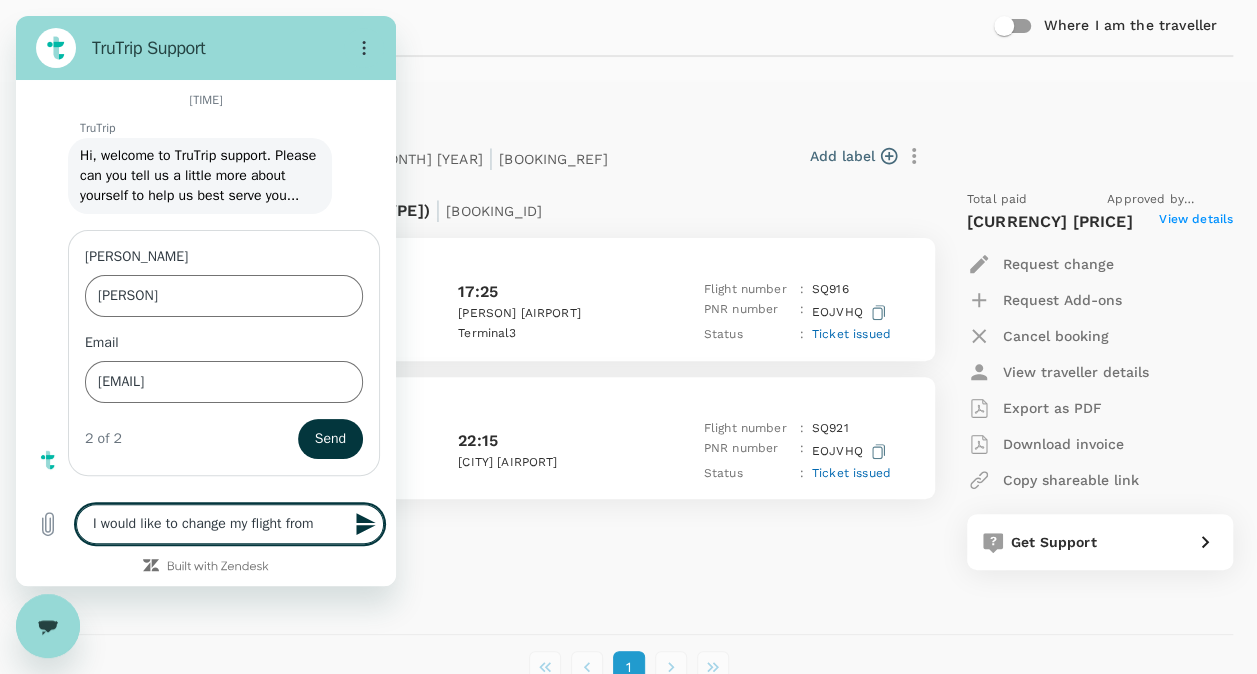 type on "I would like to change my flight from N" 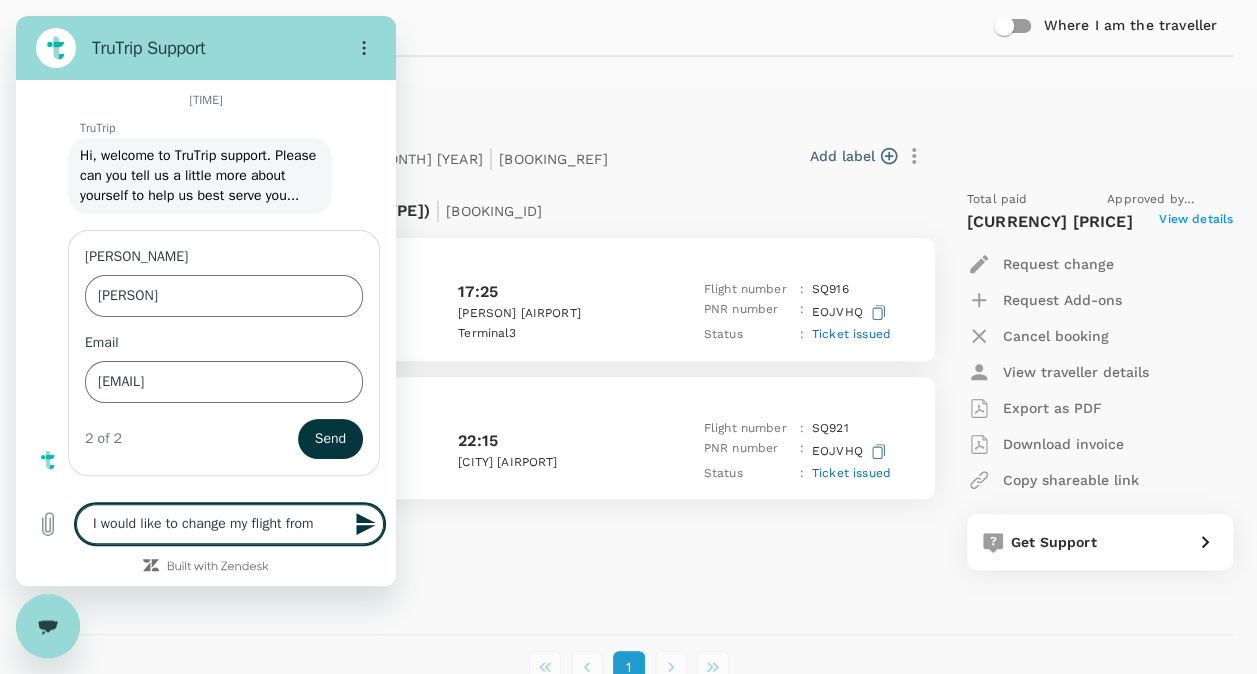 type on "x" 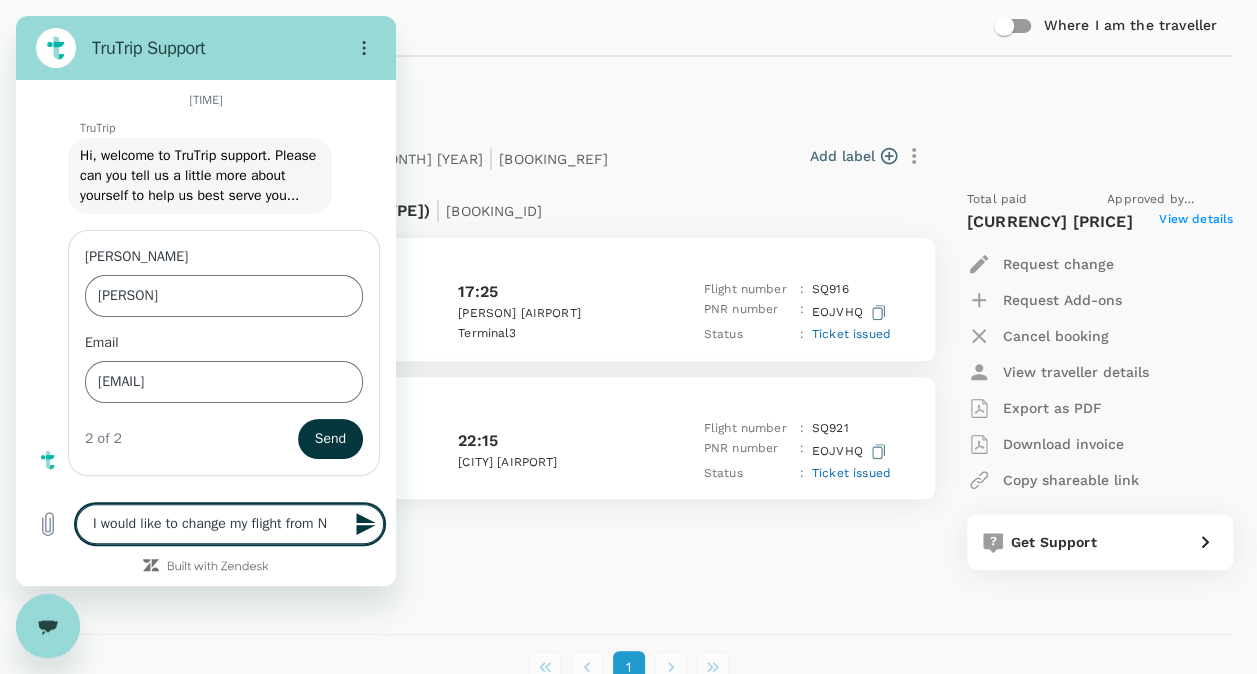 type on "I would like to change my flight from [PERSON_NAME]" 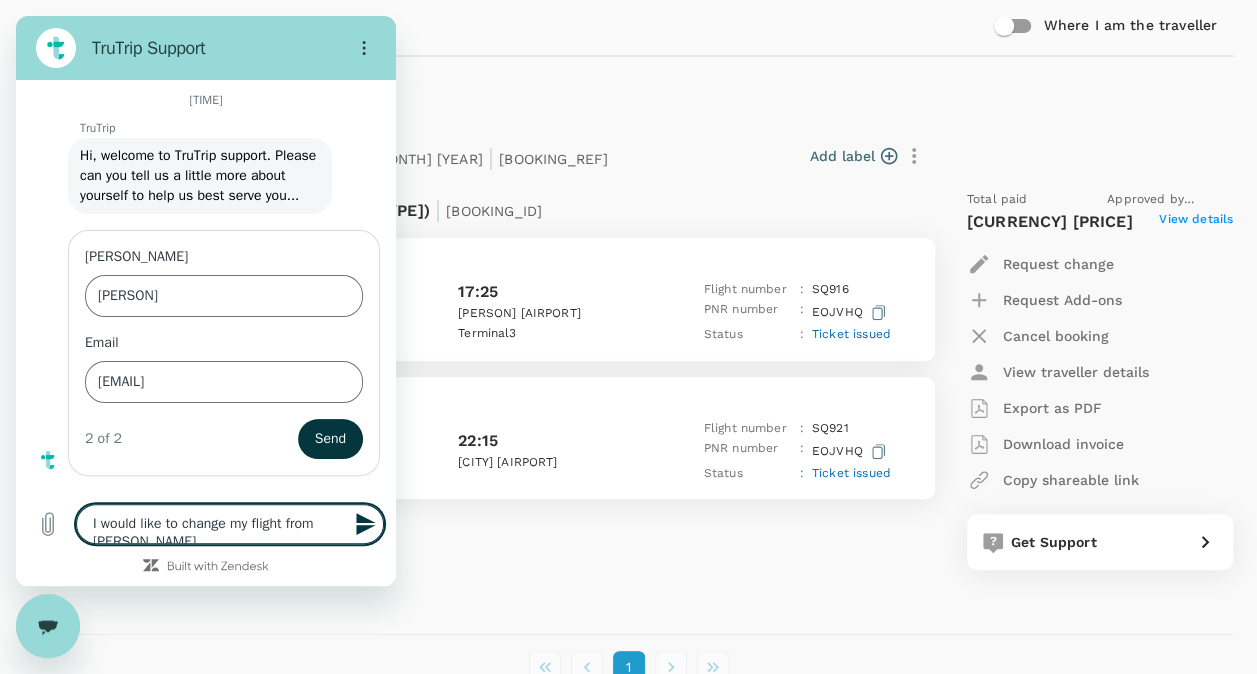 type on "I would like to change my flight from Nin" 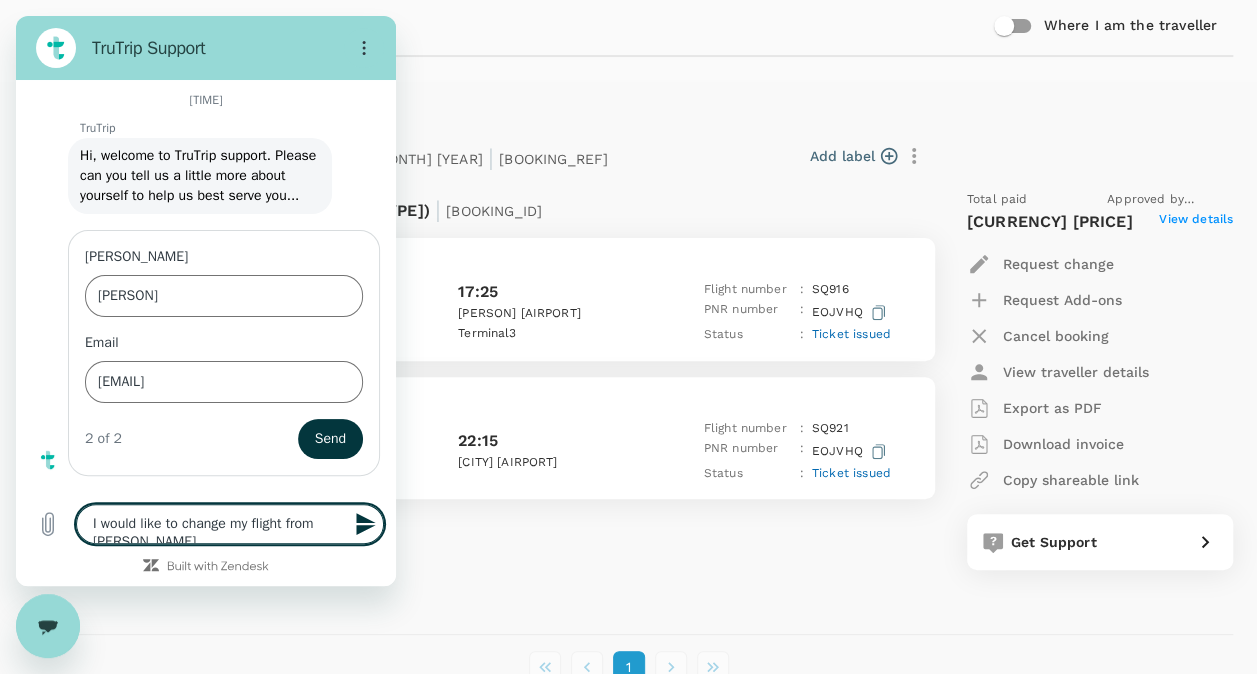 type on "x" 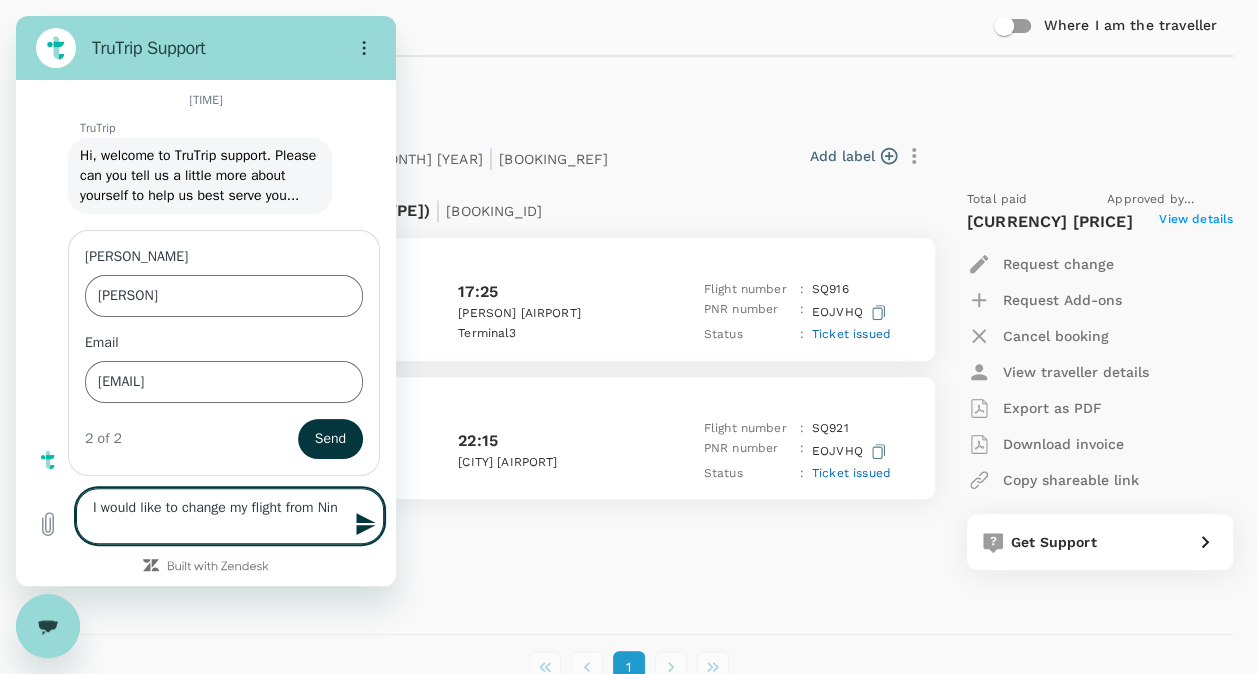 type on "I would like to change my flight from [PERSON_NAME]" 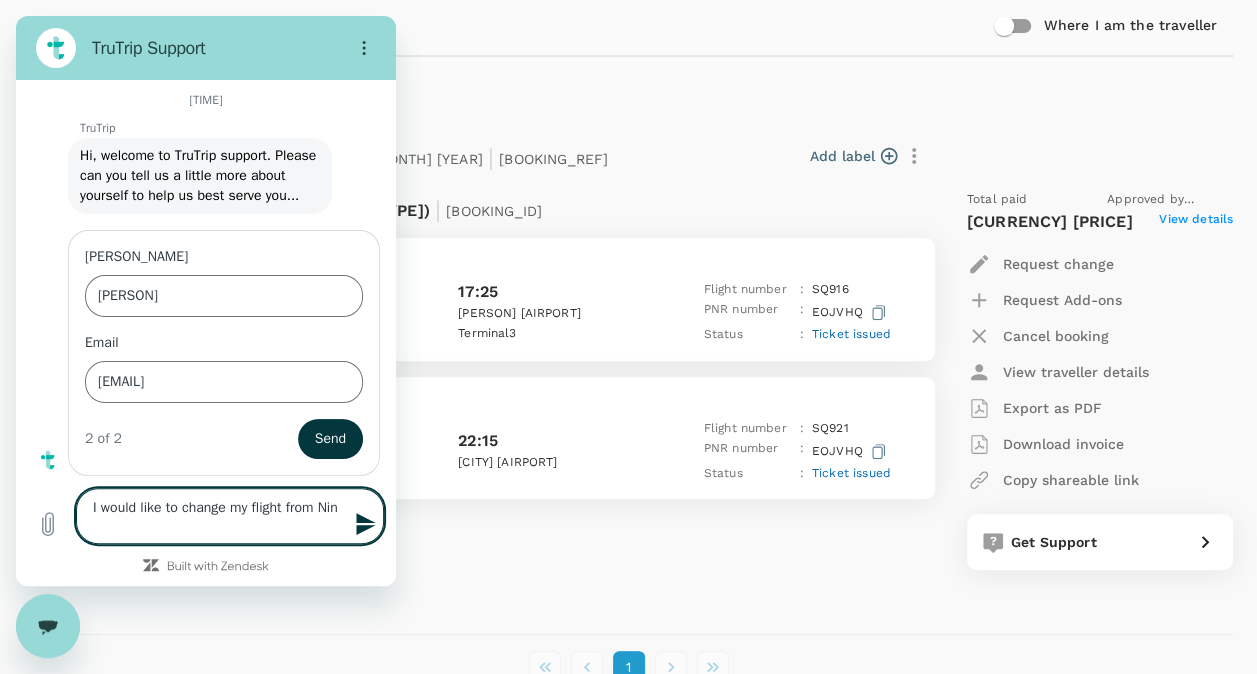 type on "x" 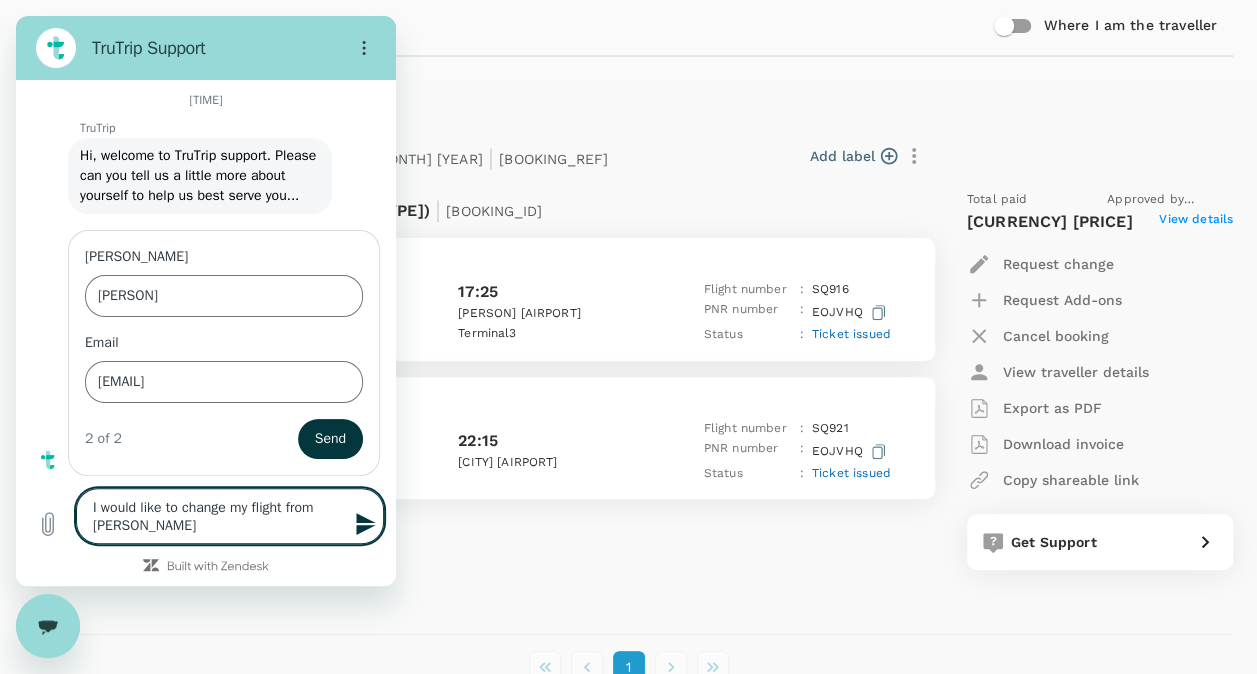 type on "I would like to change my flight from [PERSON_NAME]" 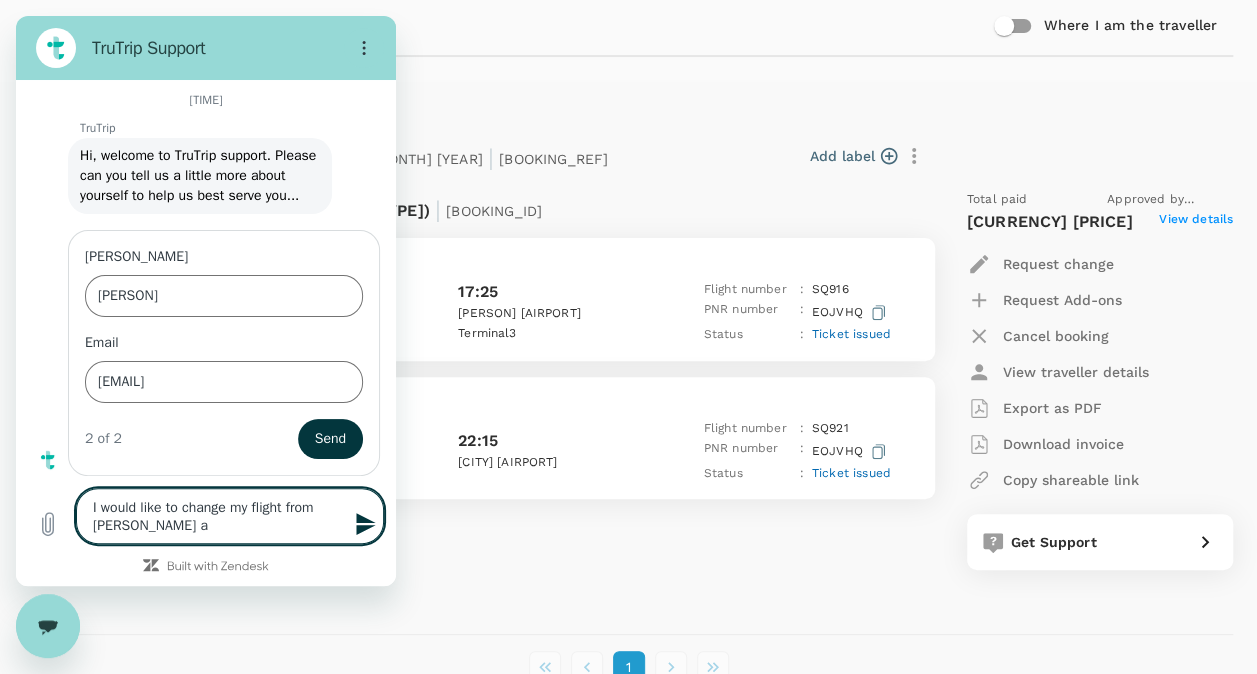 type on "I would like to change my flight from Ninoy aq" 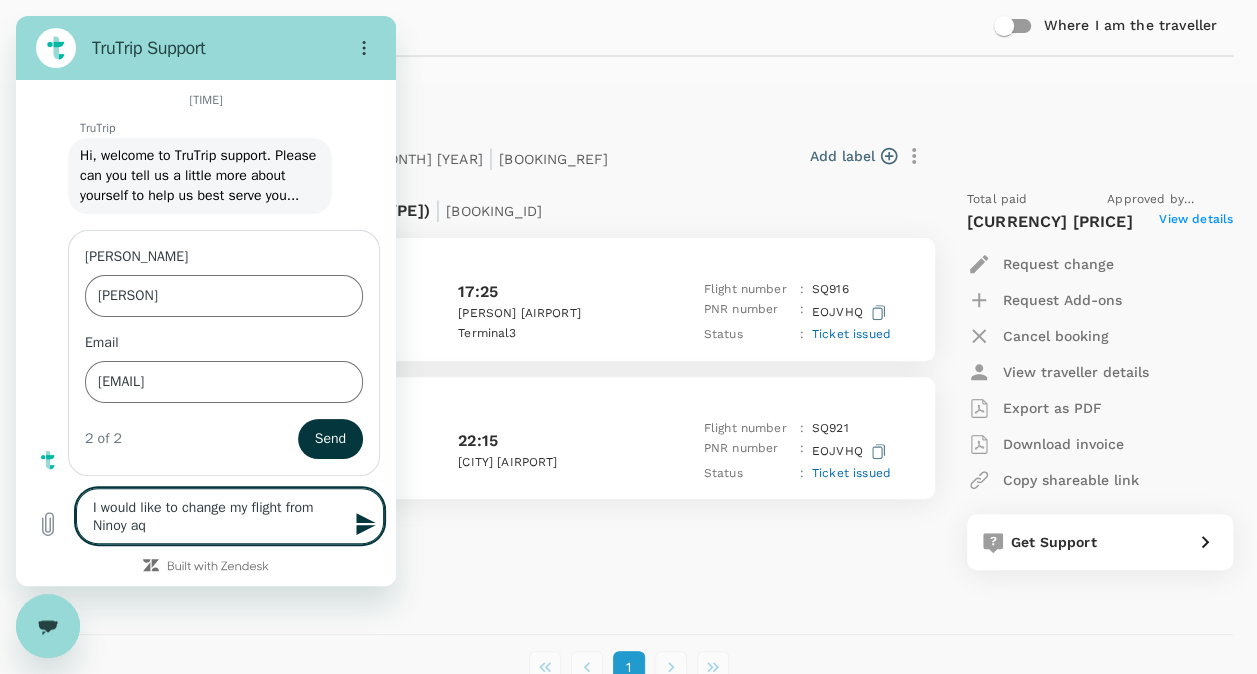 type on "I would like to change my flight from Ninoy aqu" 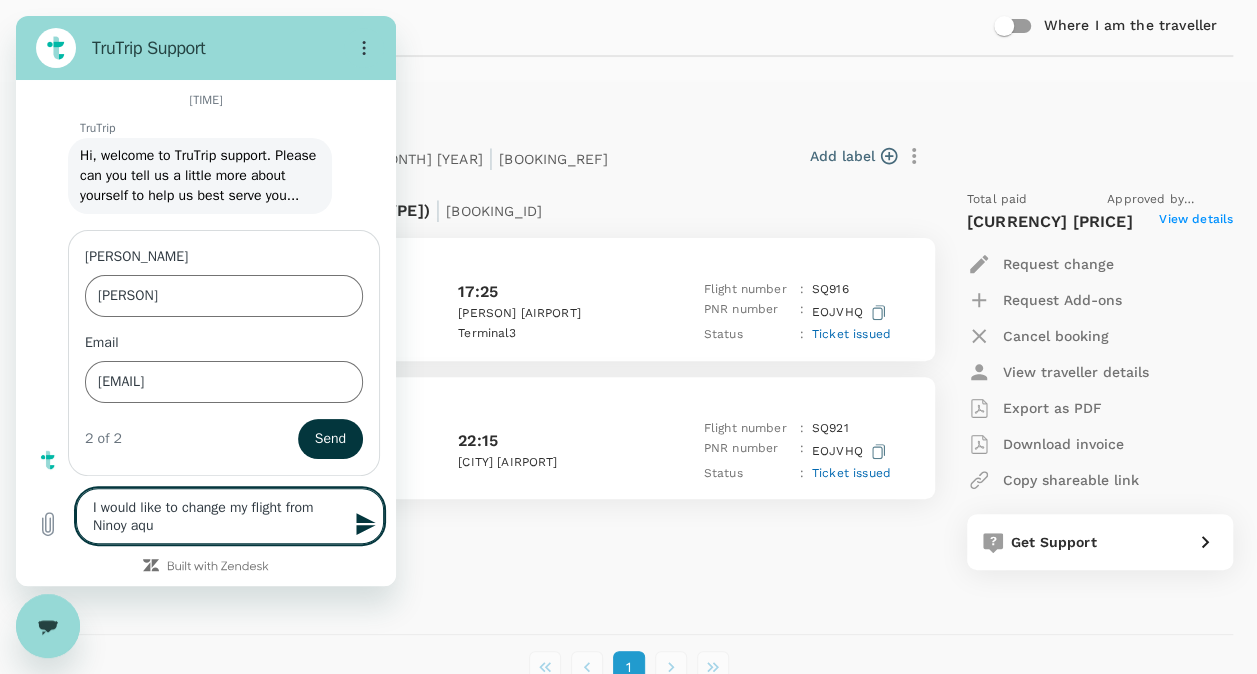 type on "I would like to change my flight from Ninoy [PERSON]" 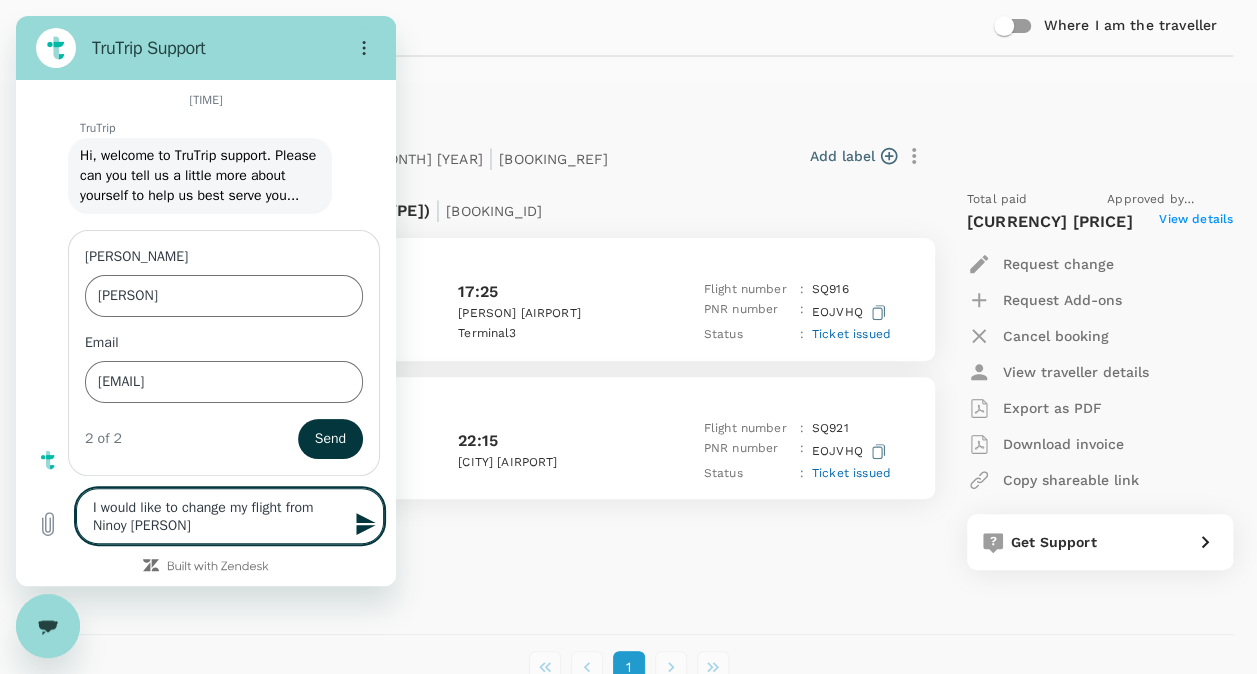 type on "I would like to change my flight from Ninoy aquin" 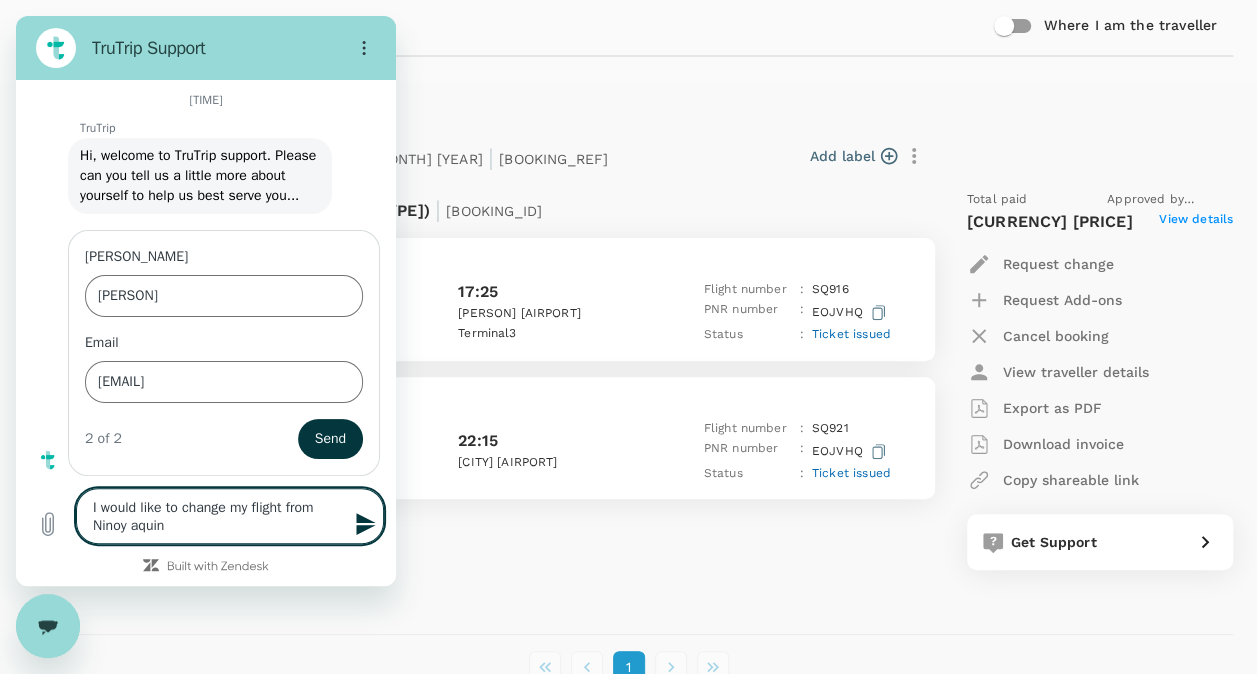 type on "I would like to change my flight from Ninoy [PERSON]" 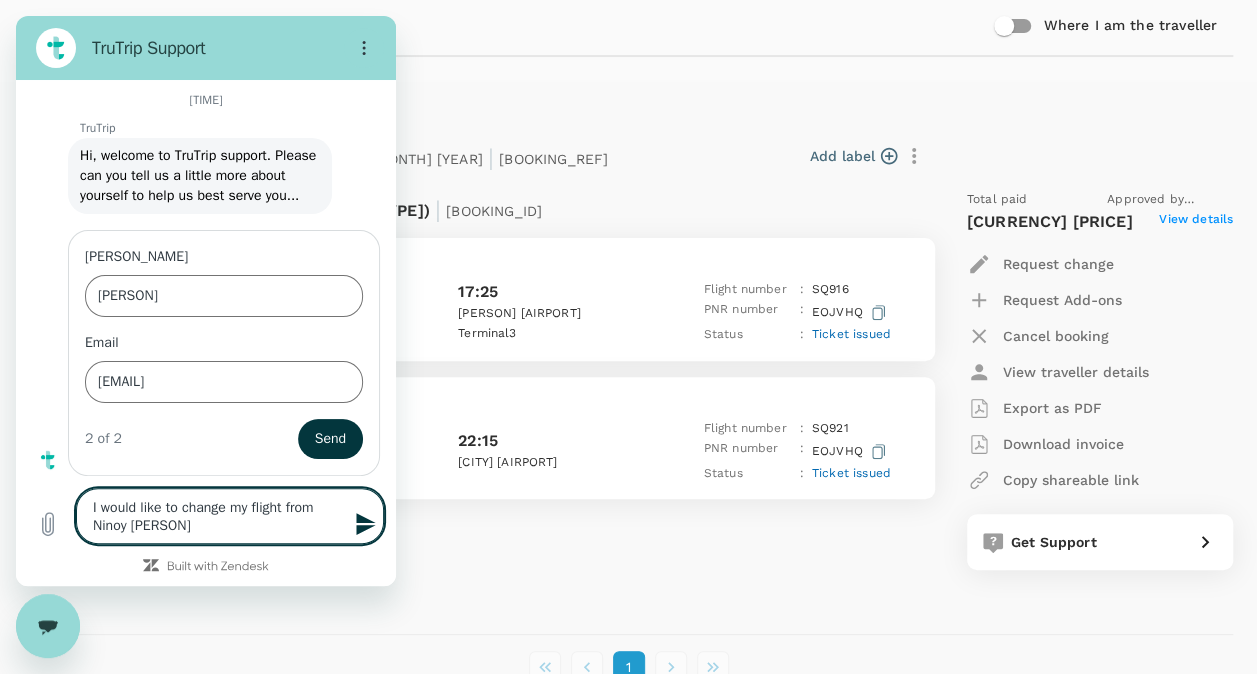 type on "I would like to change my flight from Ninoy aqu" 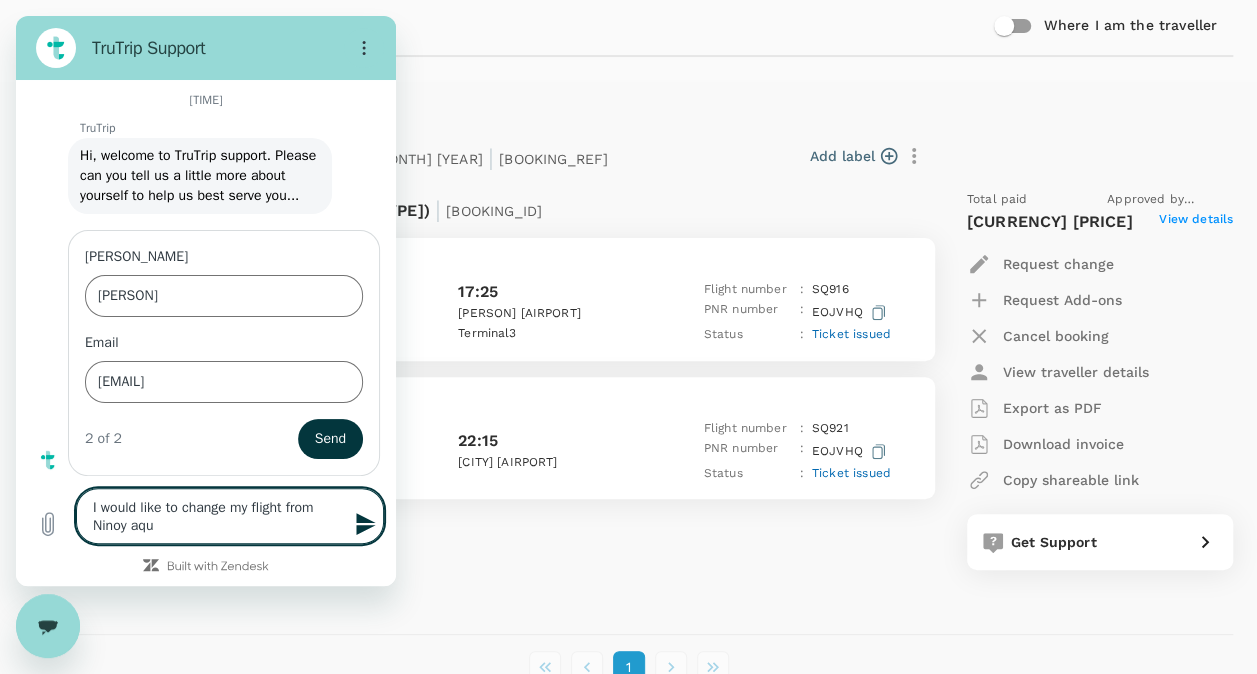 type on "I would like to change my flight from Ninoy aq" 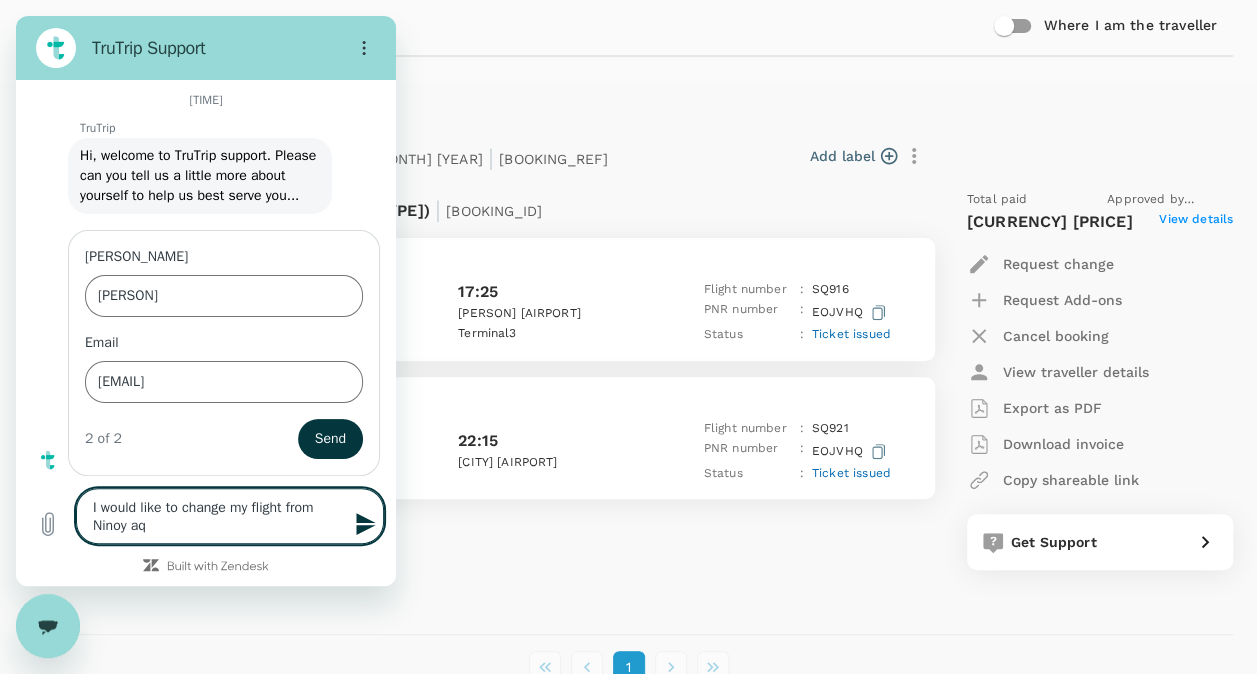 type on "I would like to change my flight from [PERSON_NAME] a" 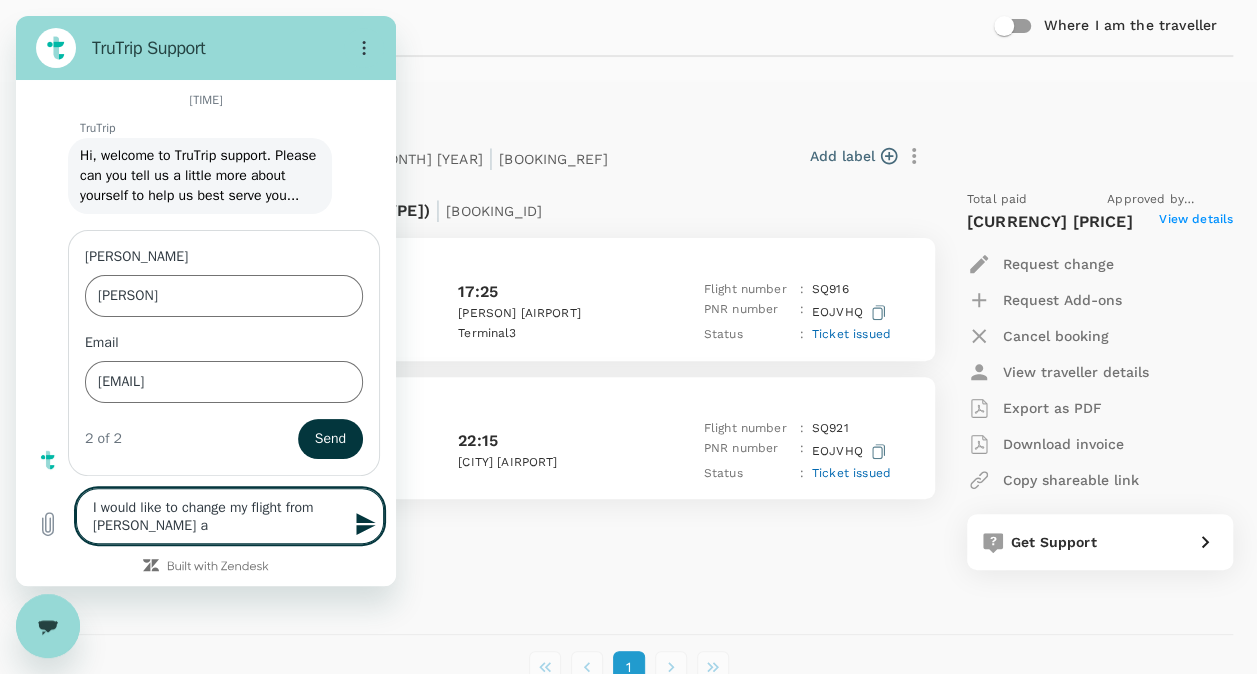 type on "I would like to change my flight from [PERSON_NAME]" 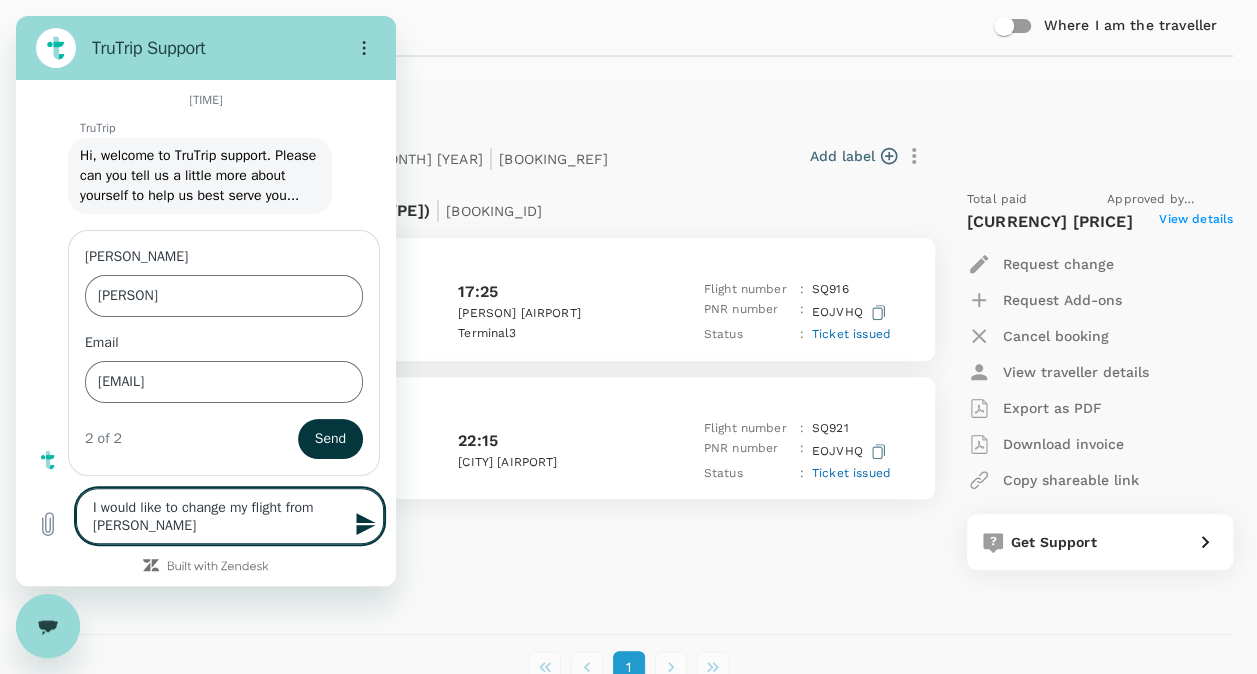 type on "I would like to change my flight from Ninoy [PERSON]" 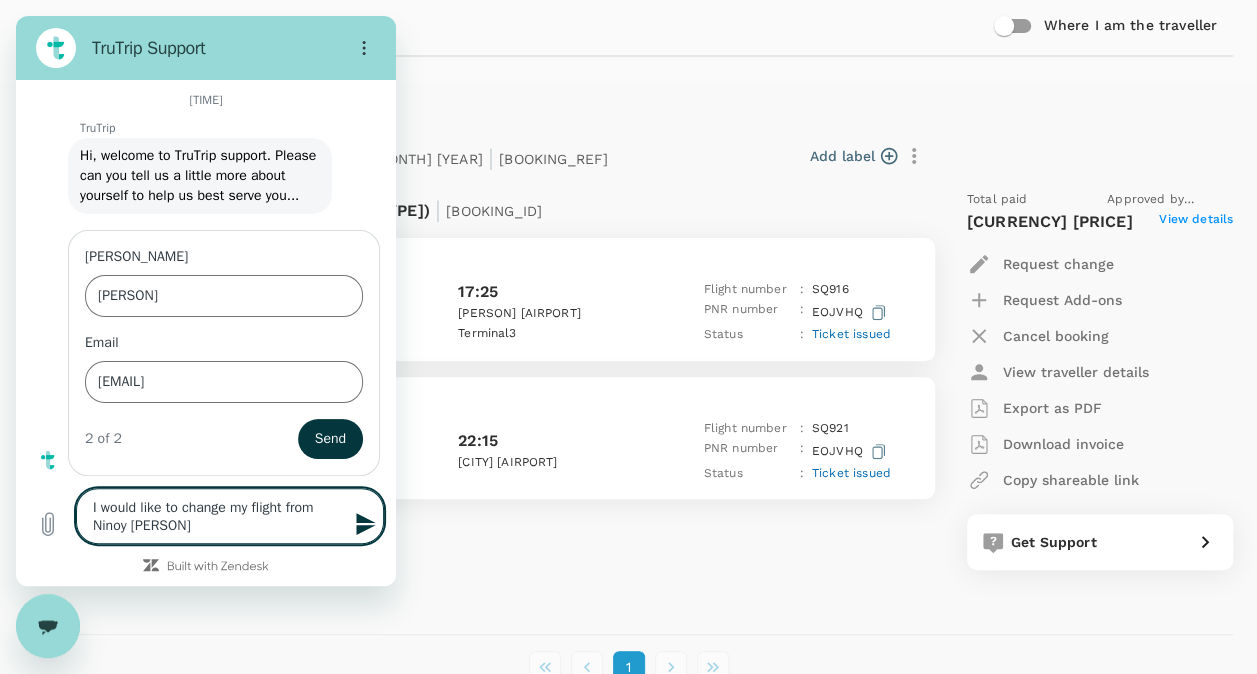 type on "I would like to change my flight from Ninoy [PERSON]" 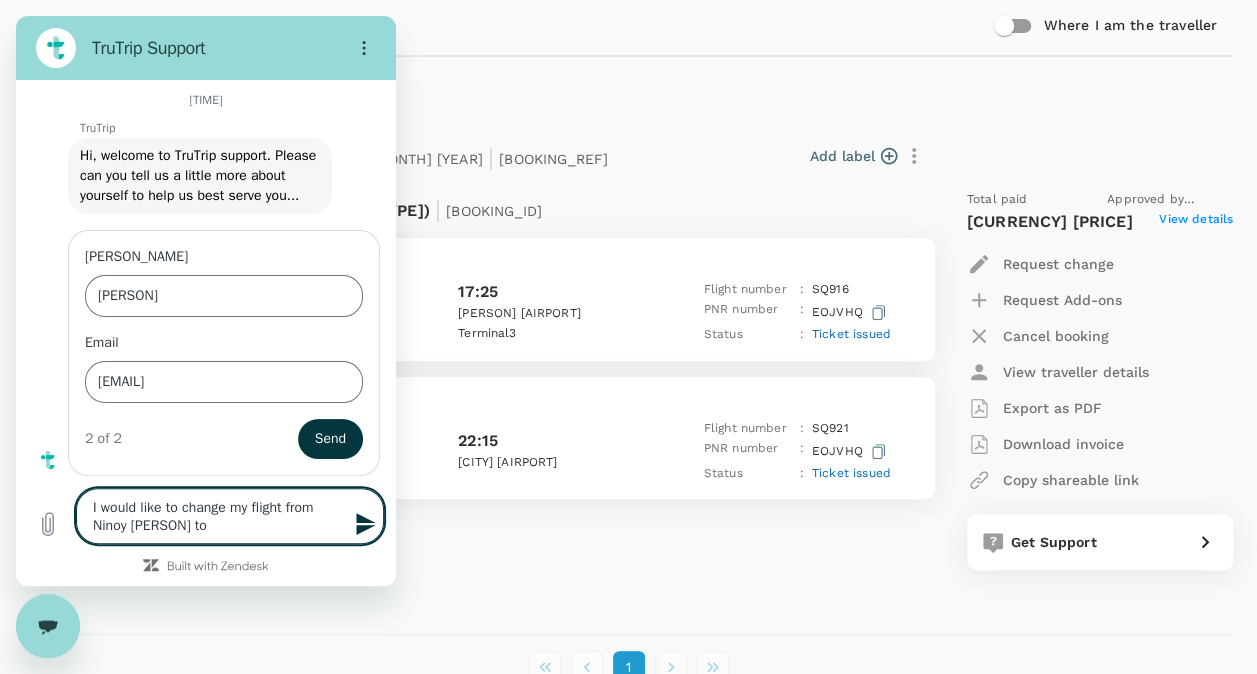 type on "I would like to change my flight from Ninoy [PERSON] to" 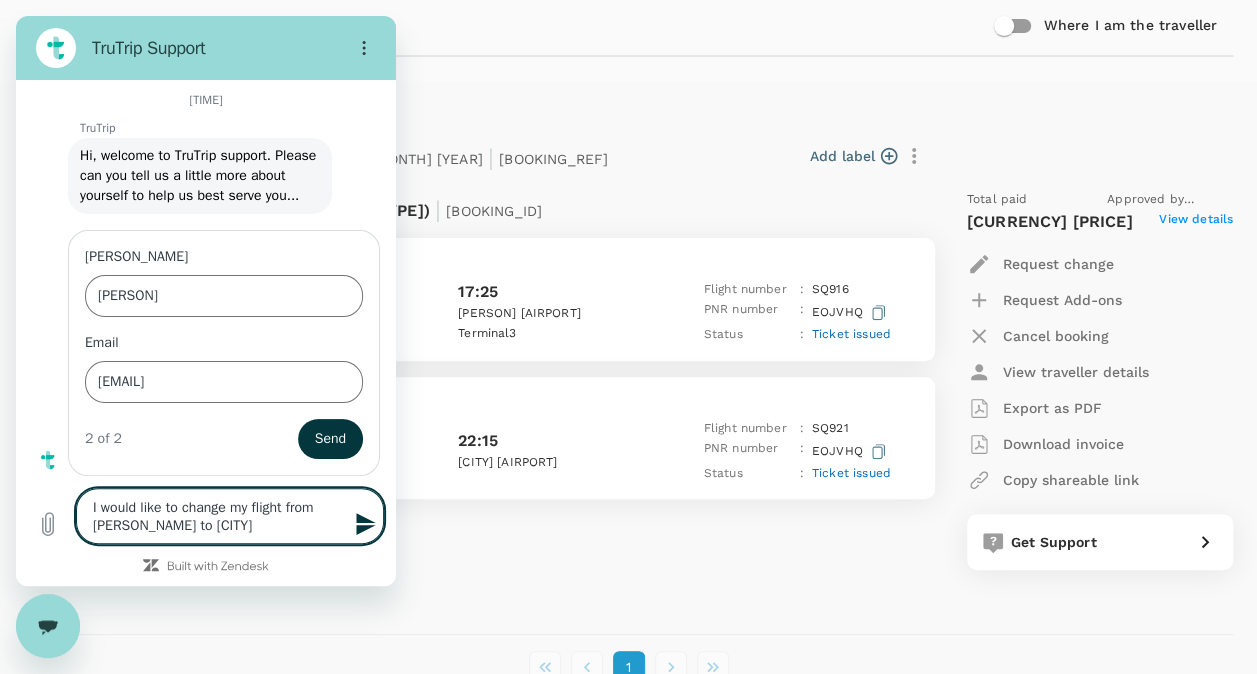 type on "I would like to change my flight from [PERSON_NAME] to [CITY]" 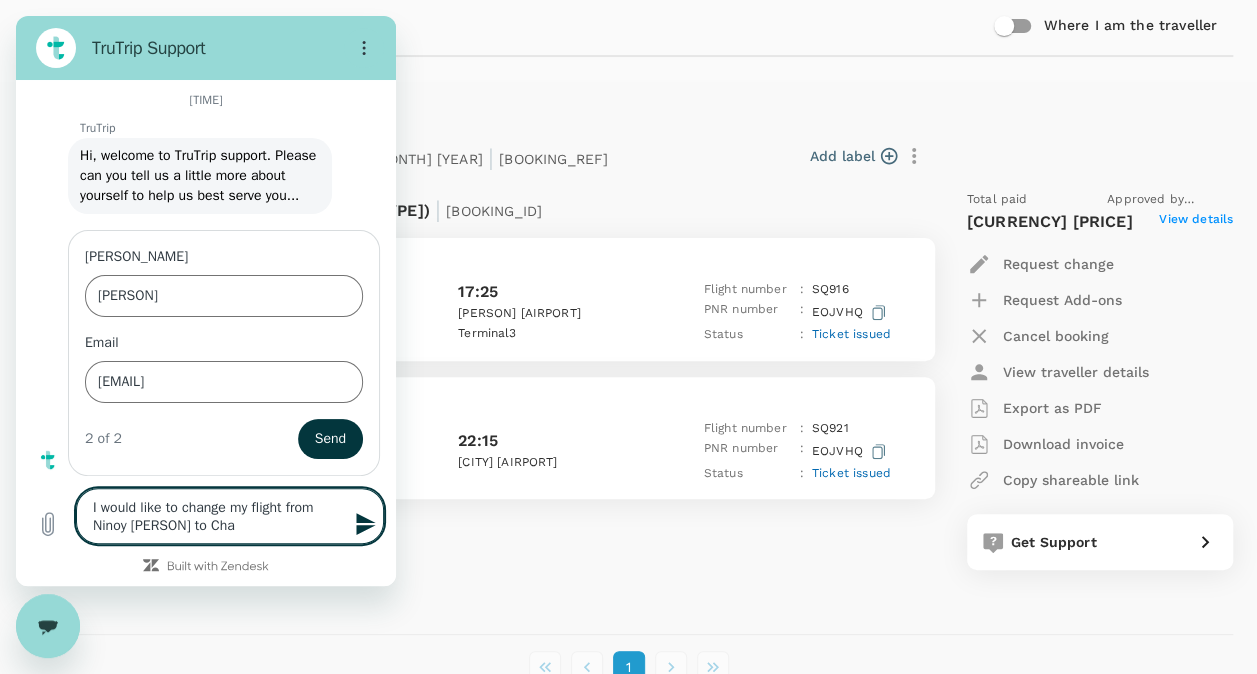 type on "I would like to change my flight from Ninoy [PERSON] to Chan" 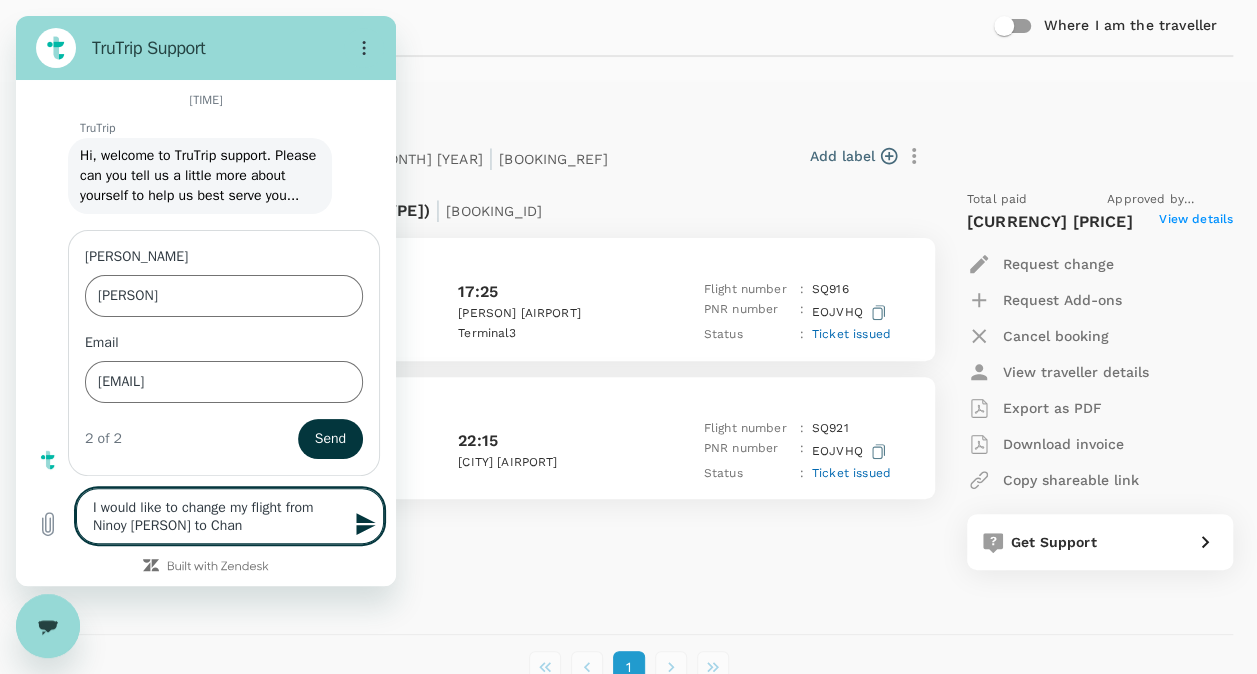 type on "I would like to change my flight from Ninoy [PERSON] to Chang" 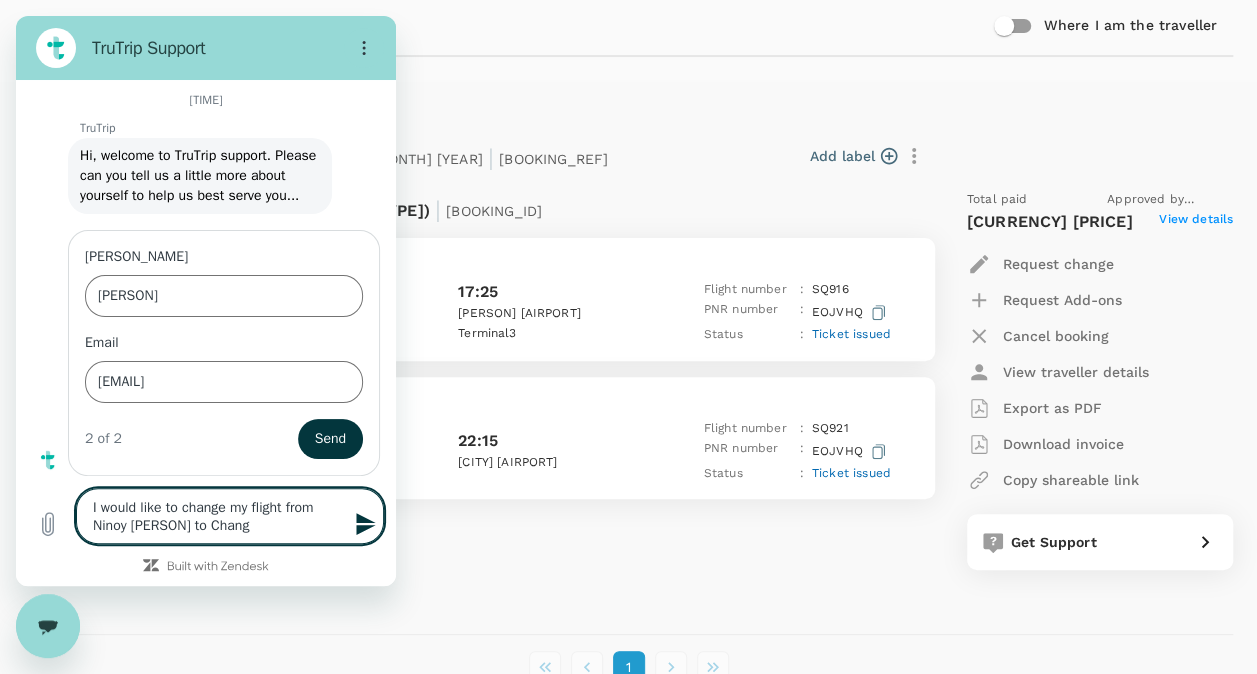 type on "I would like to change my flight from [PERSON_NAME] to [CITY]" 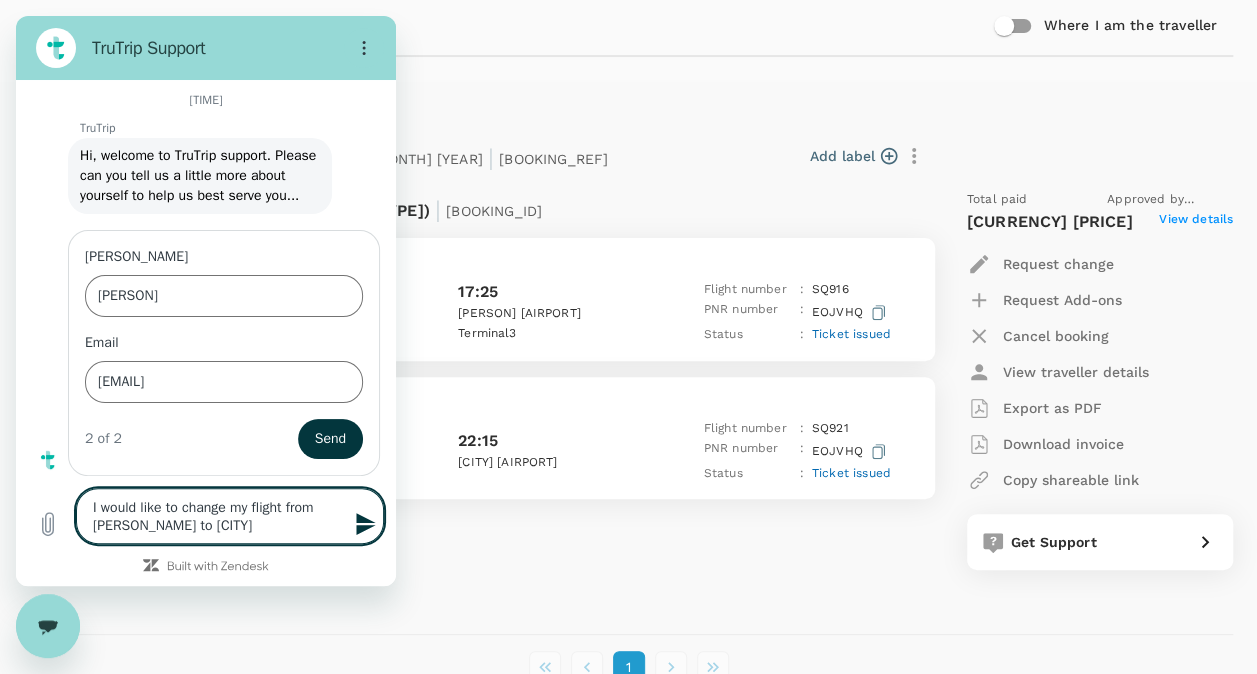 type on "I would like to change my flight from [PERSON_NAME] to [CITY]" 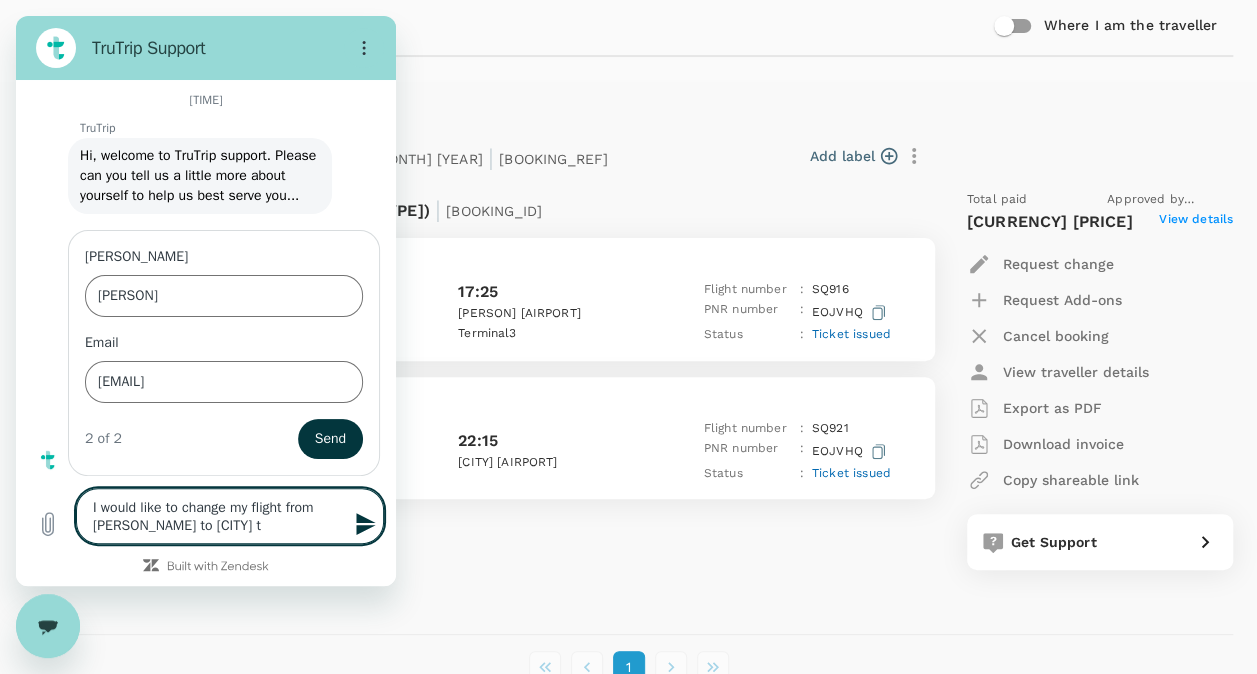 type on "I would like to change my flight from Ninoy [PERSON] to Changi to" 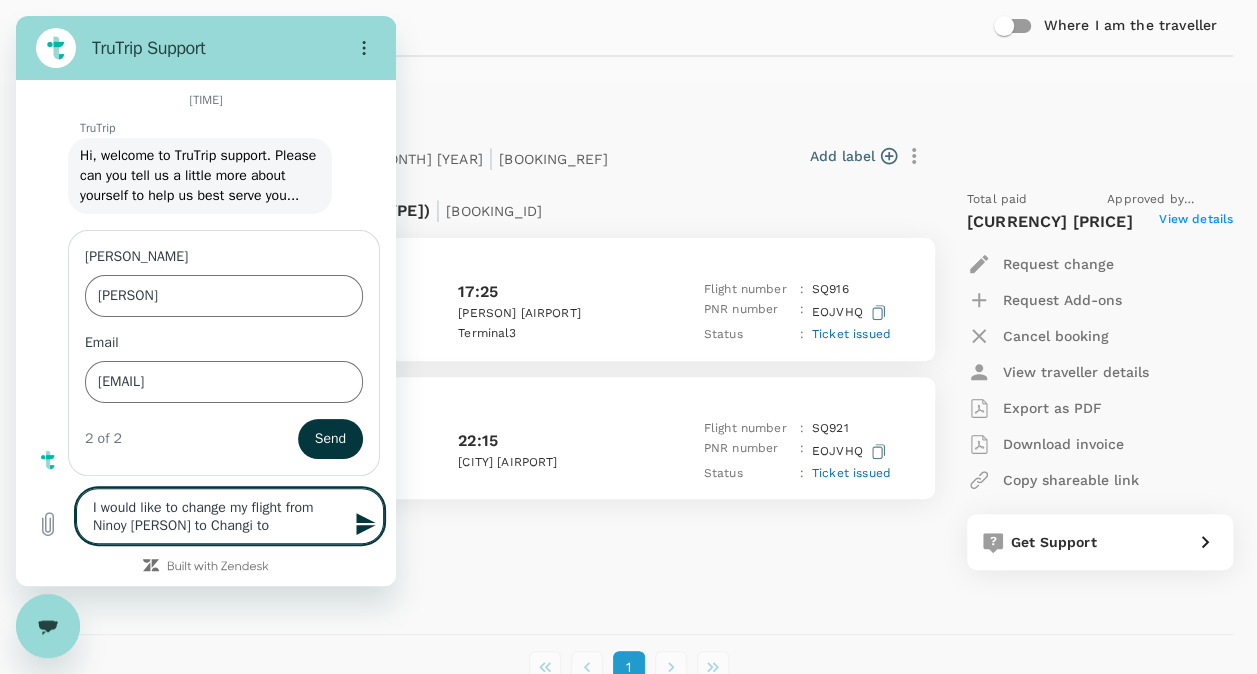 type on "I would like to change my flight from Ninoy [PERSON] to Changi to" 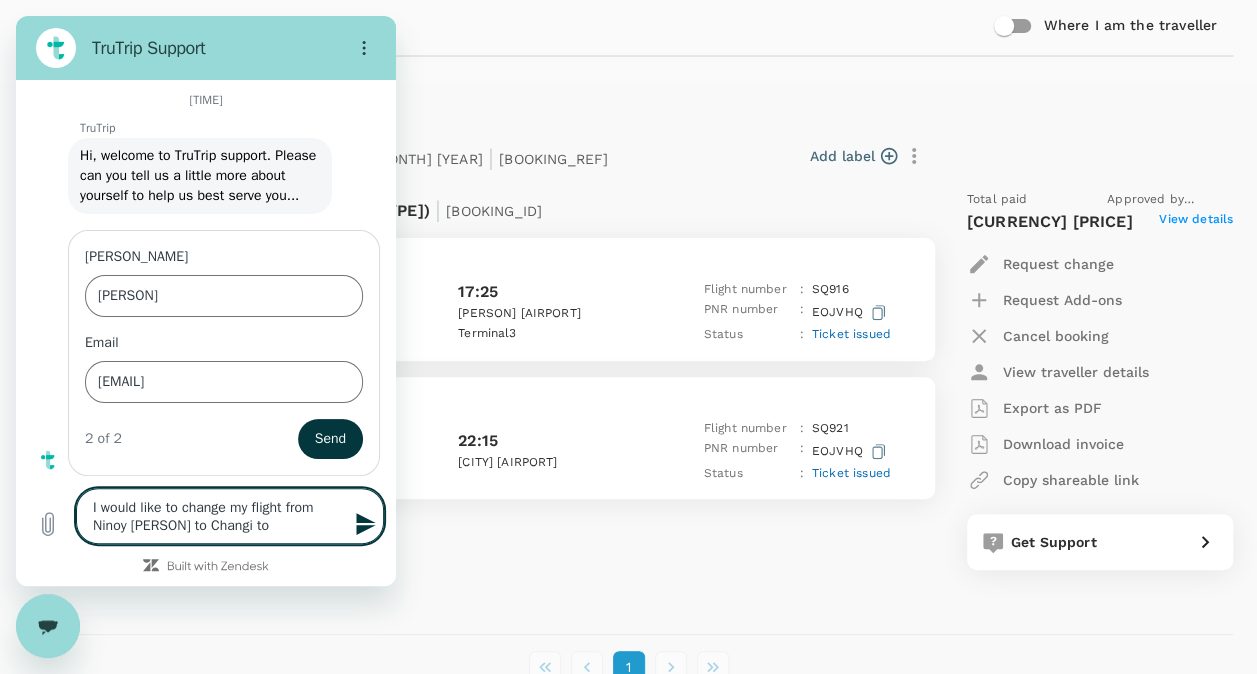 type on "I would like to change my flight from Ninoy [PERSON] to Changi to F" 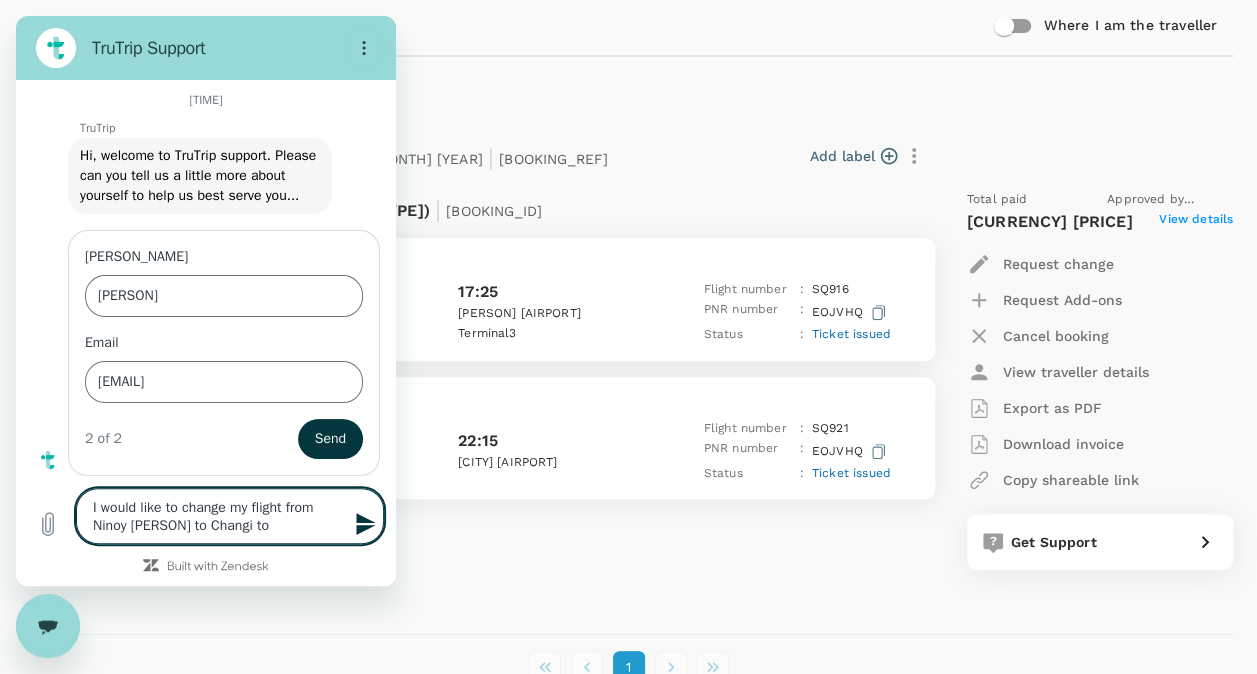 type 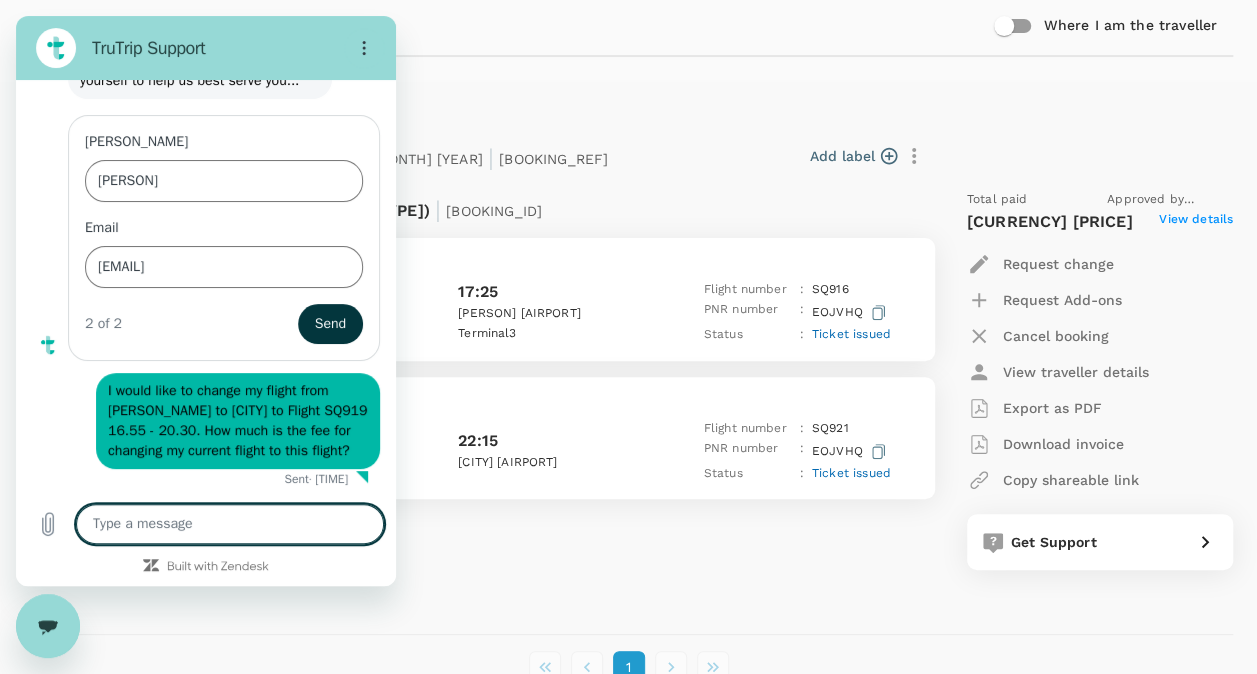 scroll, scrollTop: 153, scrollLeft: 0, axis: vertical 